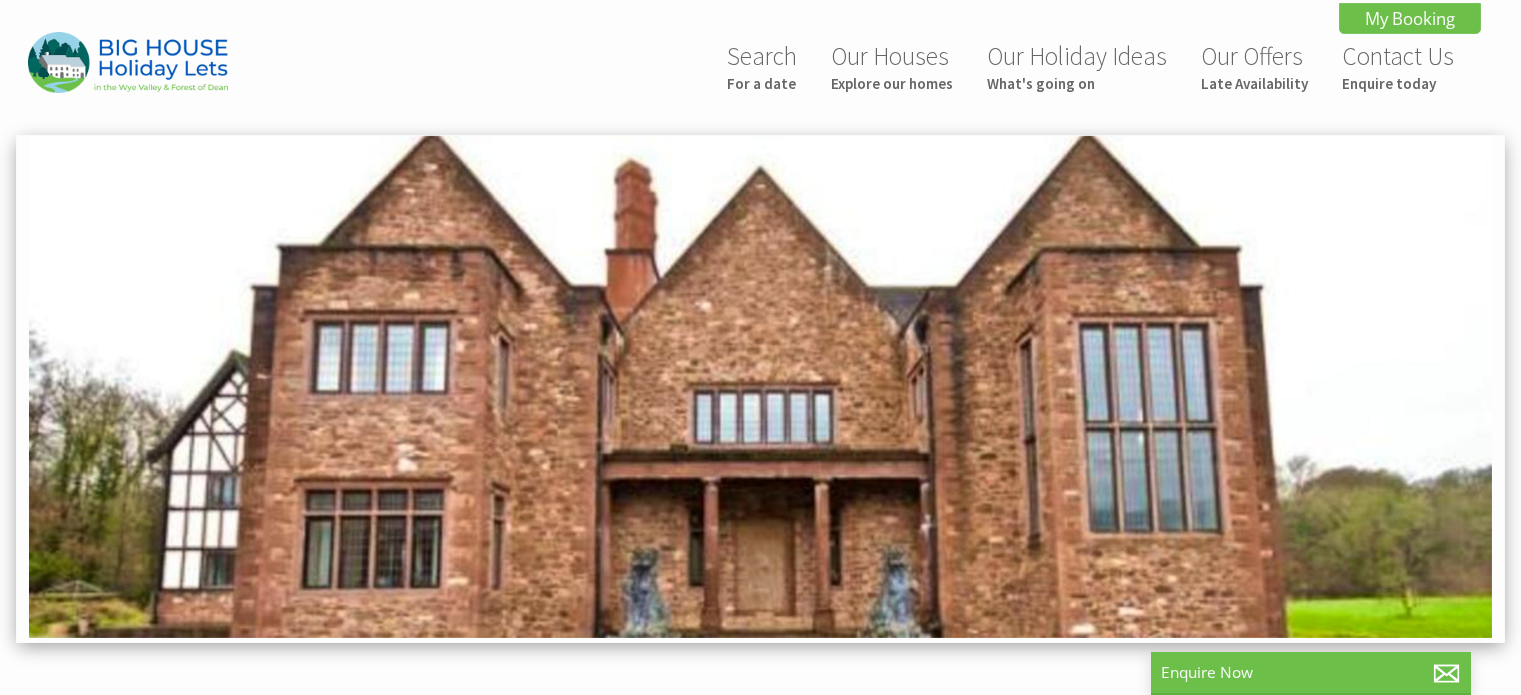 scroll, scrollTop: 0, scrollLeft: 0, axis: both 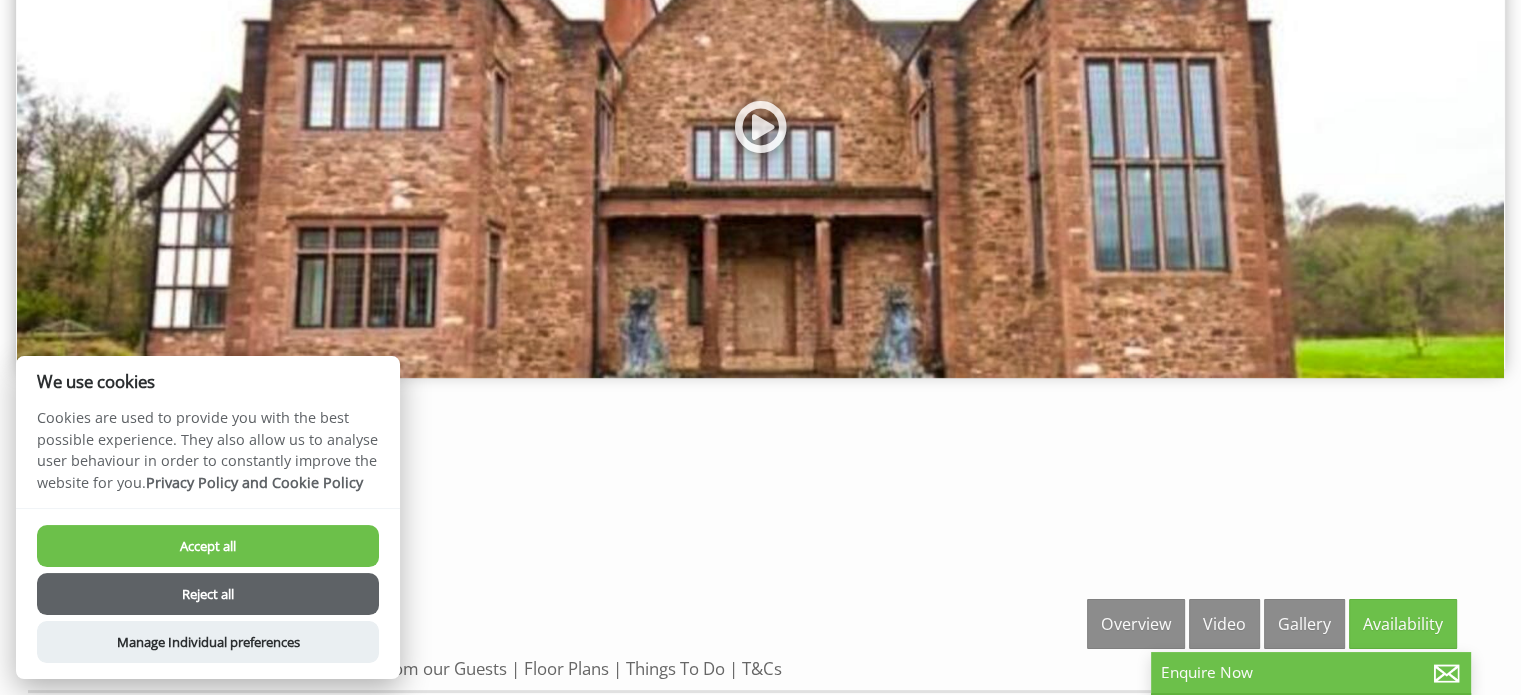 click on "Accept all" at bounding box center [208, 546] 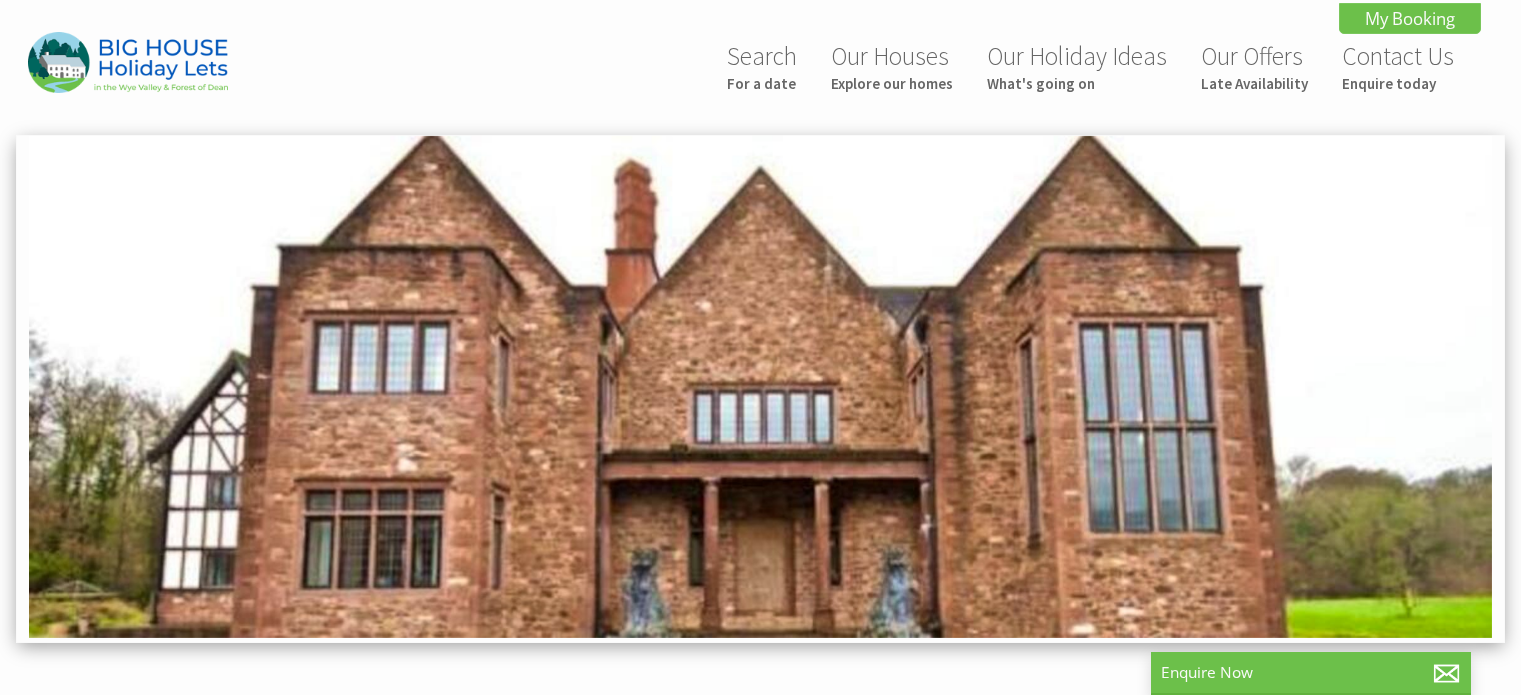 scroll, scrollTop: 268, scrollLeft: 0, axis: vertical 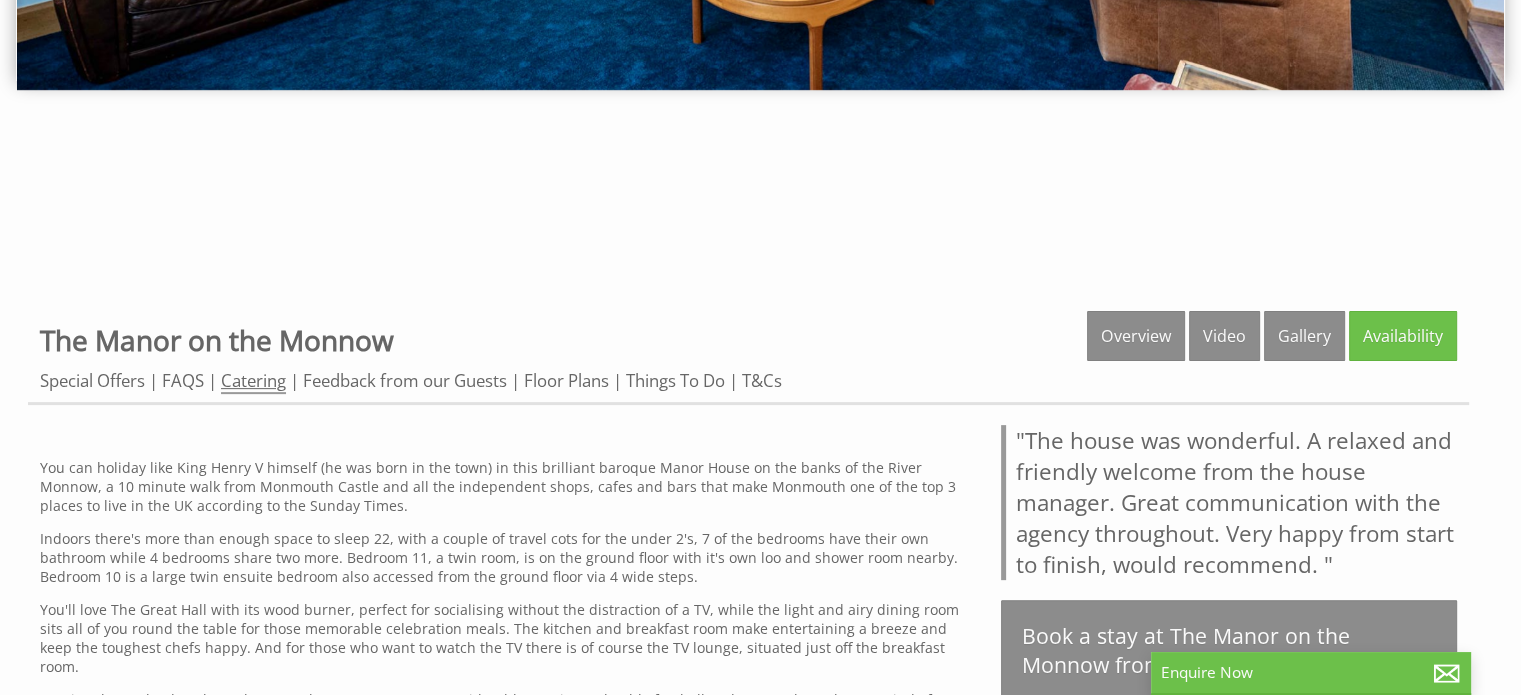click on "Catering" at bounding box center (253, 381) 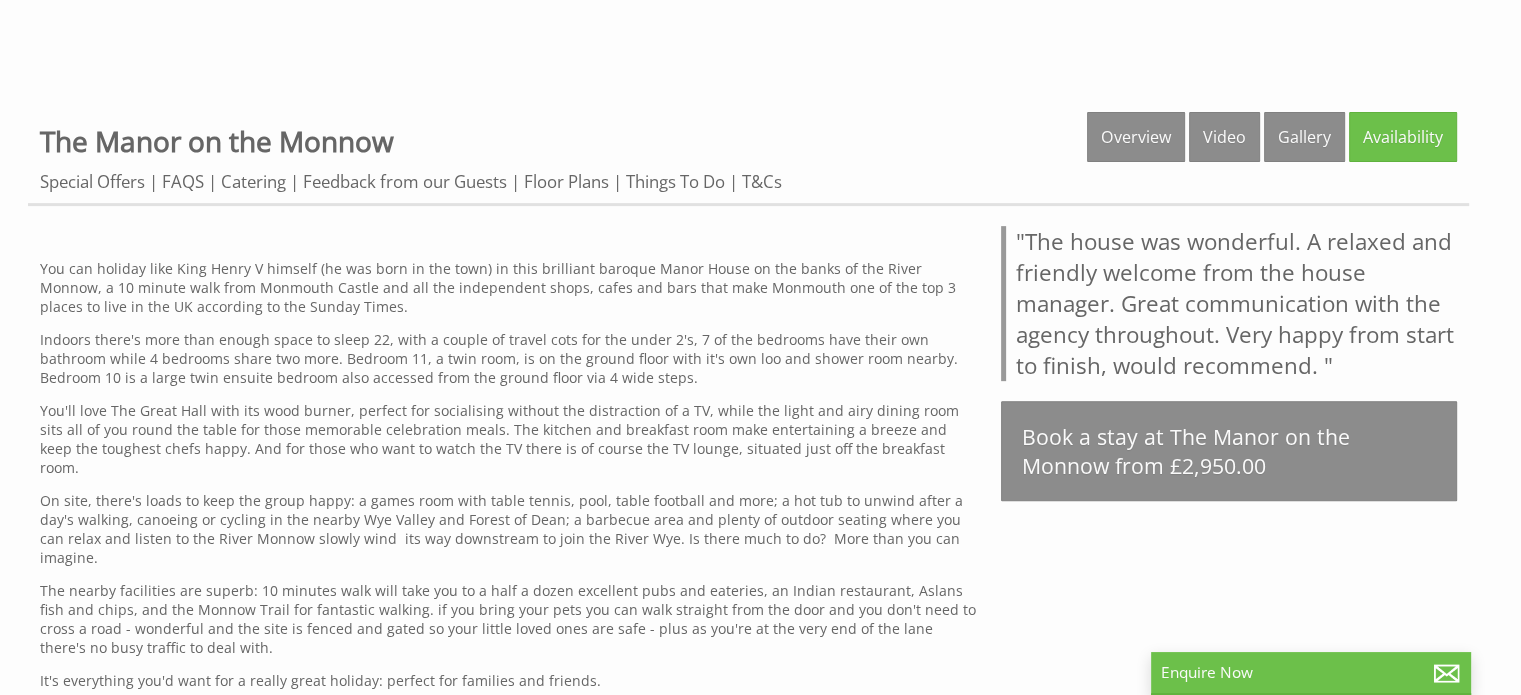 scroll, scrollTop: 718, scrollLeft: 0, axis: vertical 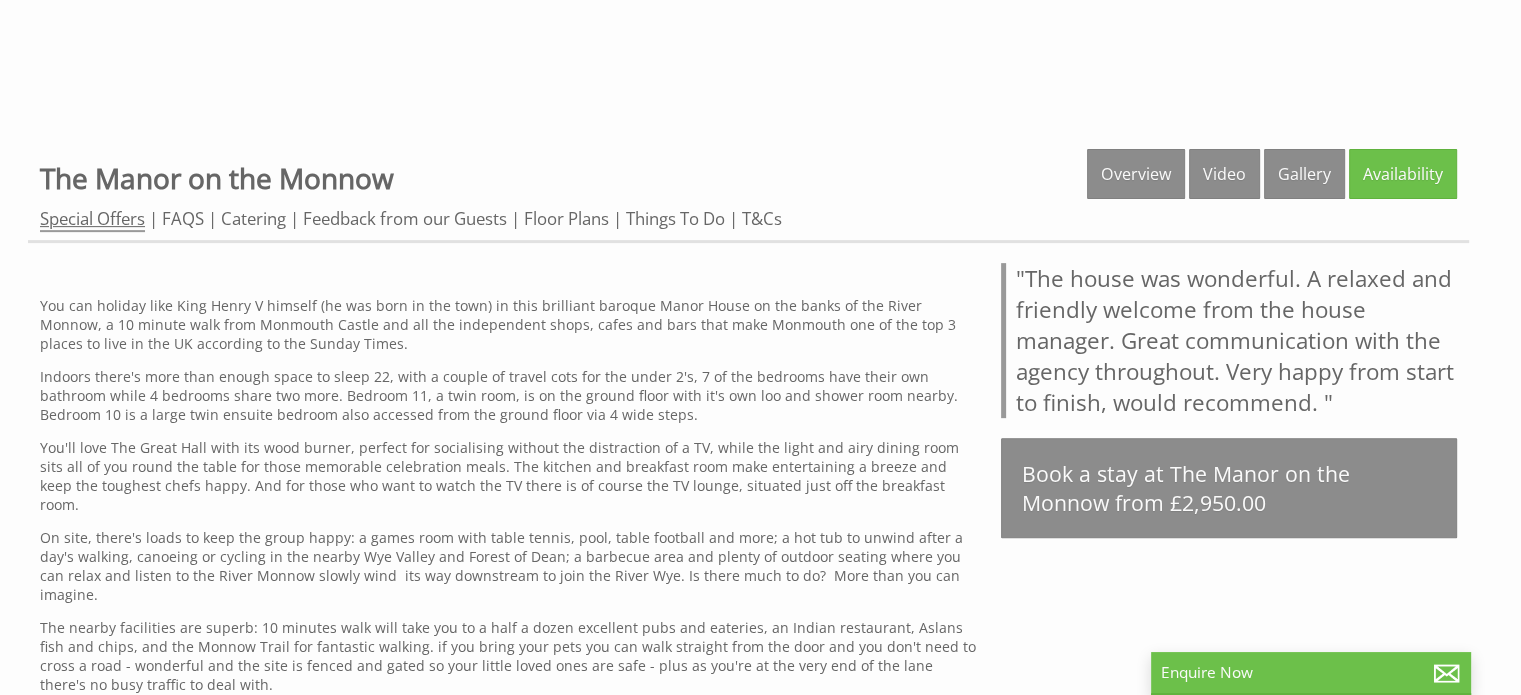 click on "Special Offers" at bounding box center [92, 219] 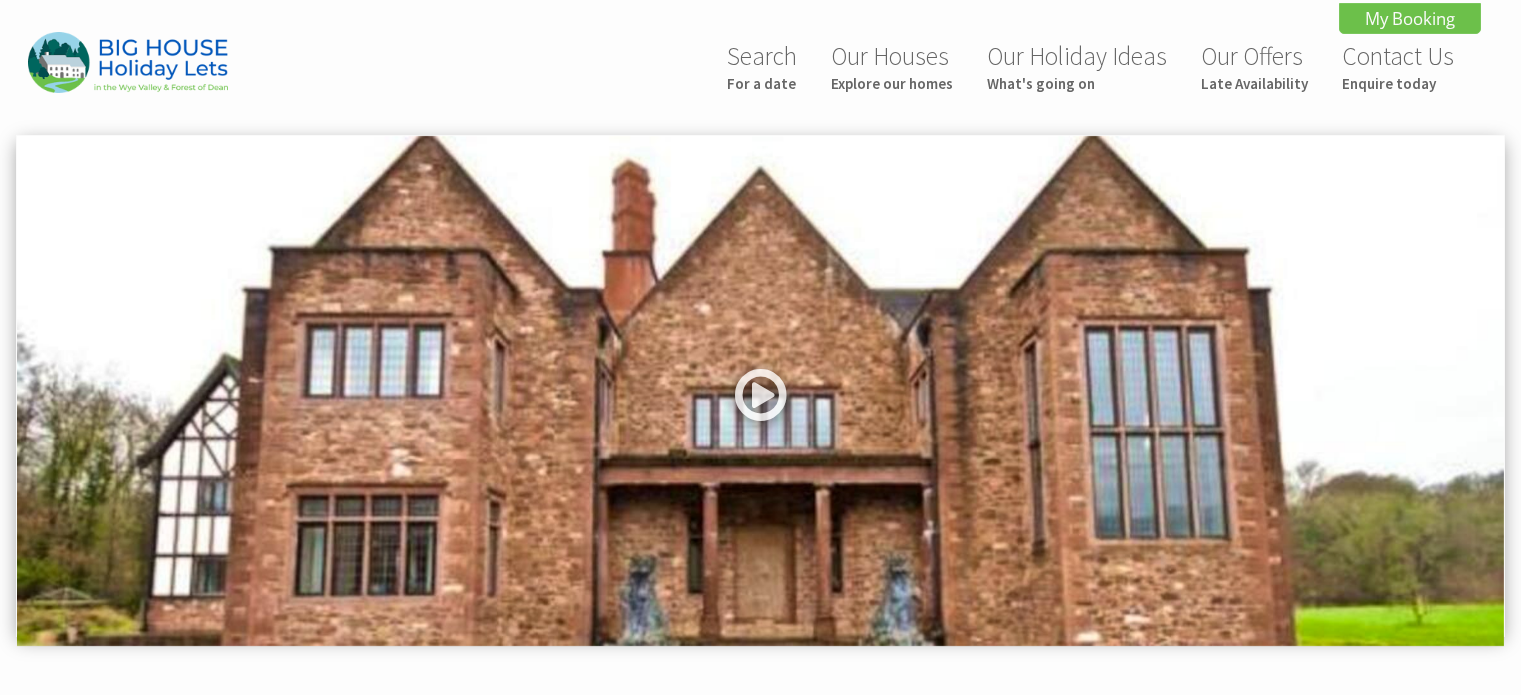 scroll, scrollTop: 0, scrollLeft: 0, axis: both 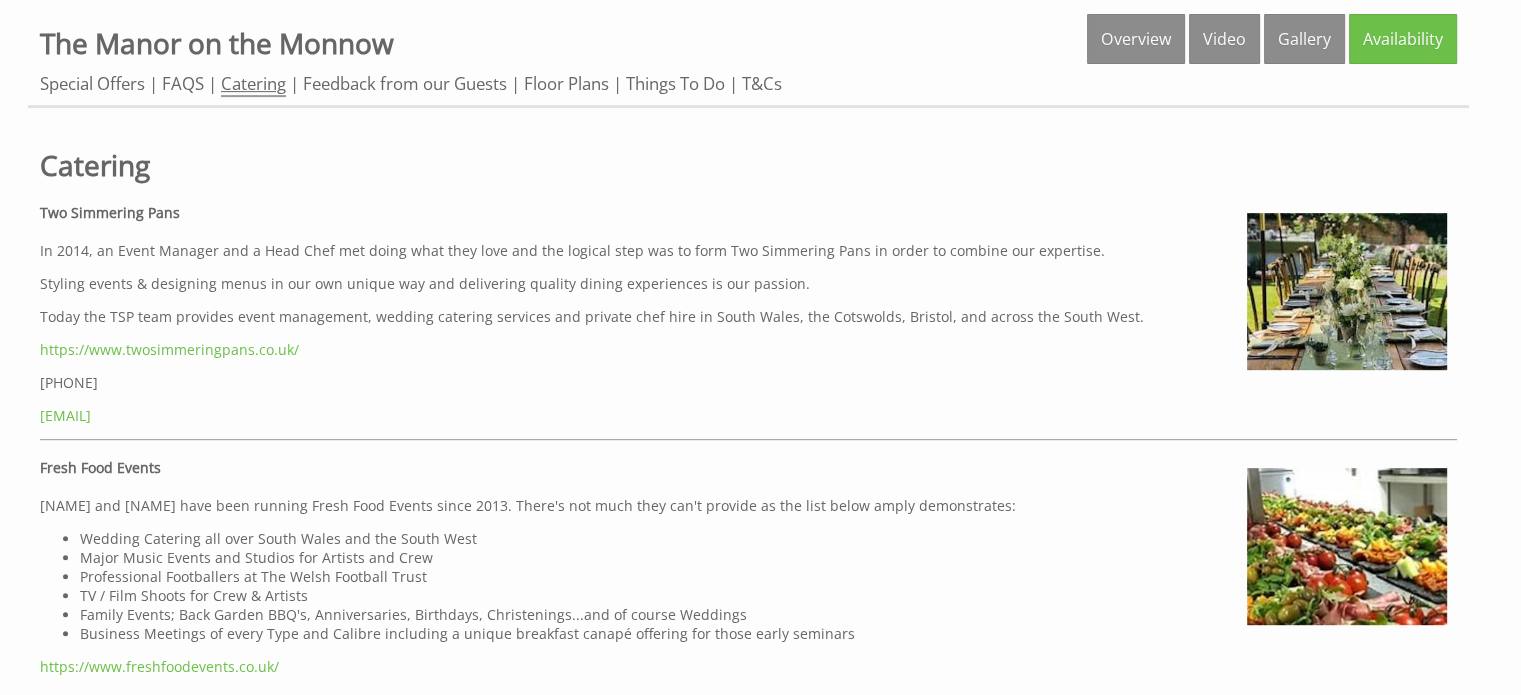 click on "Catering" at bounding box center (253, 84) 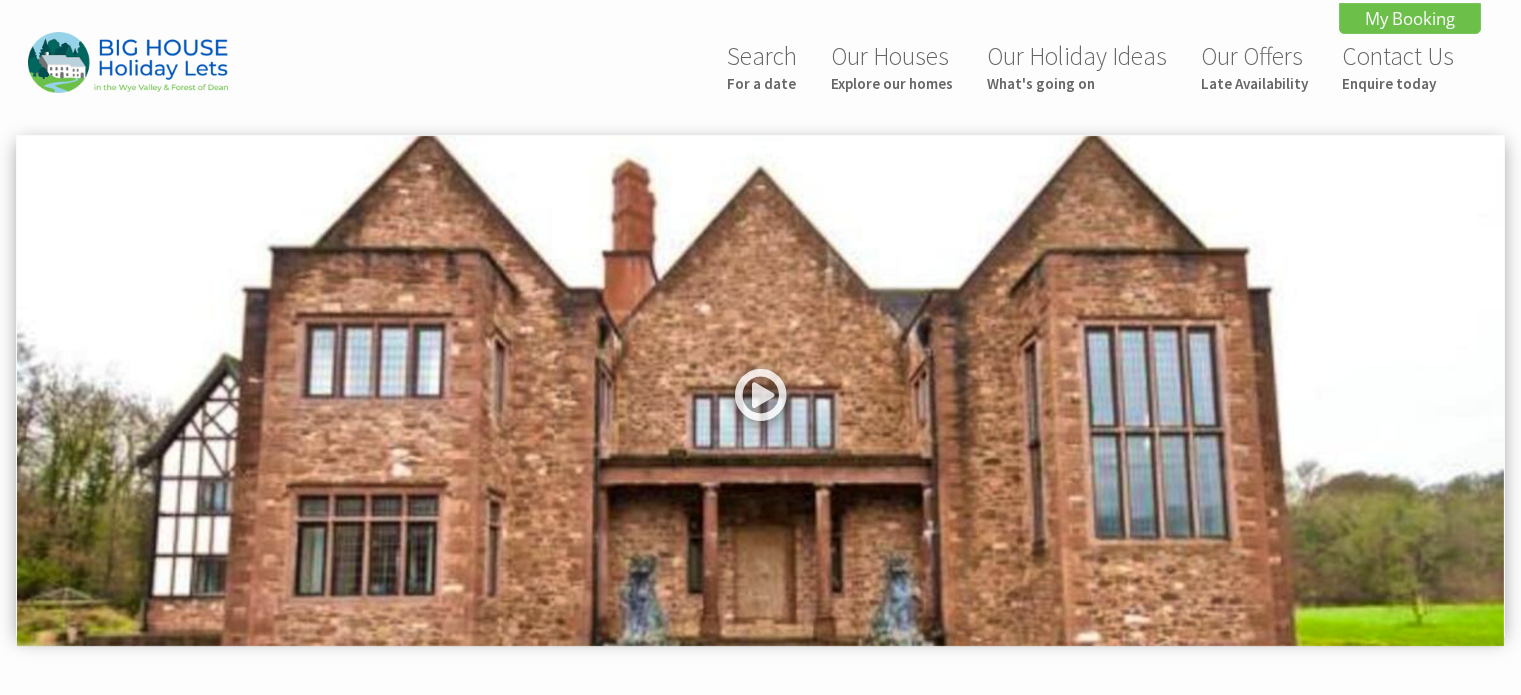scroll, scrollTop: 0, scrollLeft: 0, axis: both 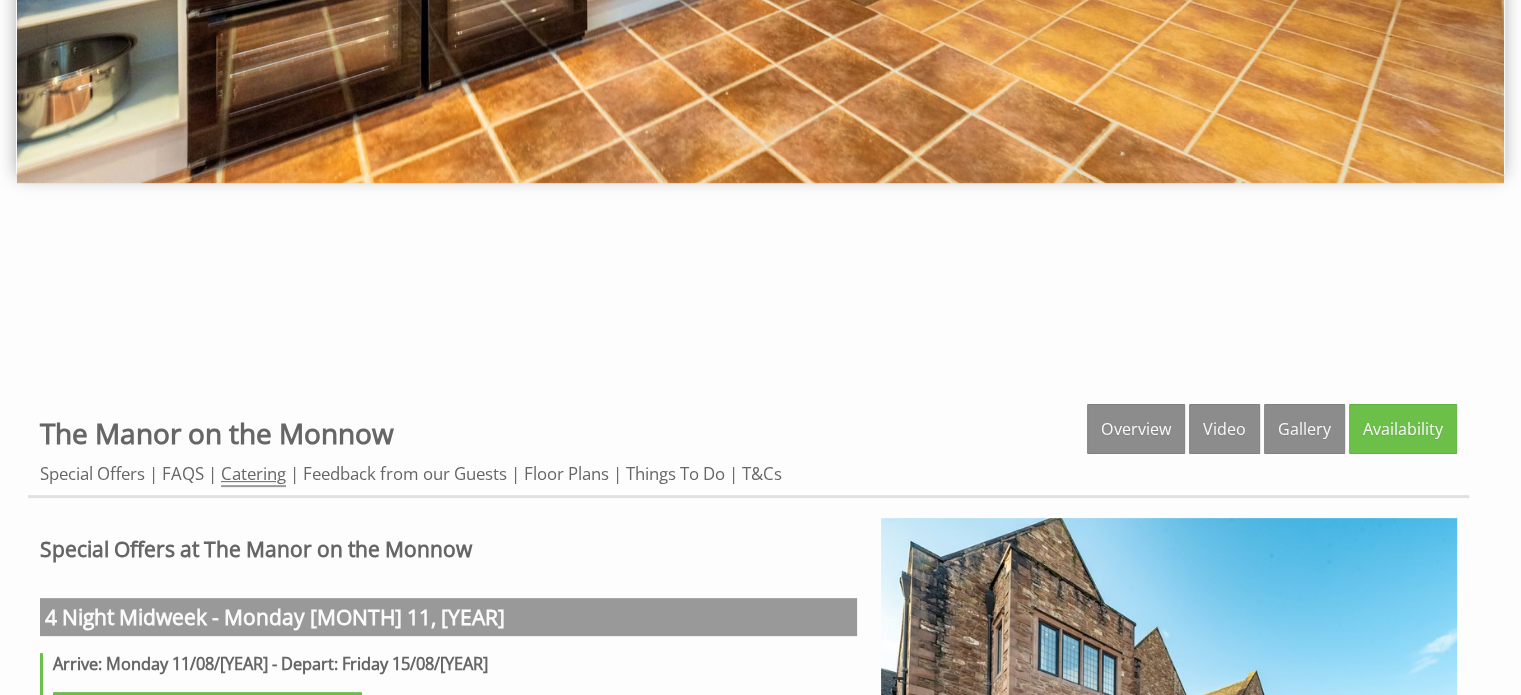 click on "Catering" at bounding box center (253, 474) 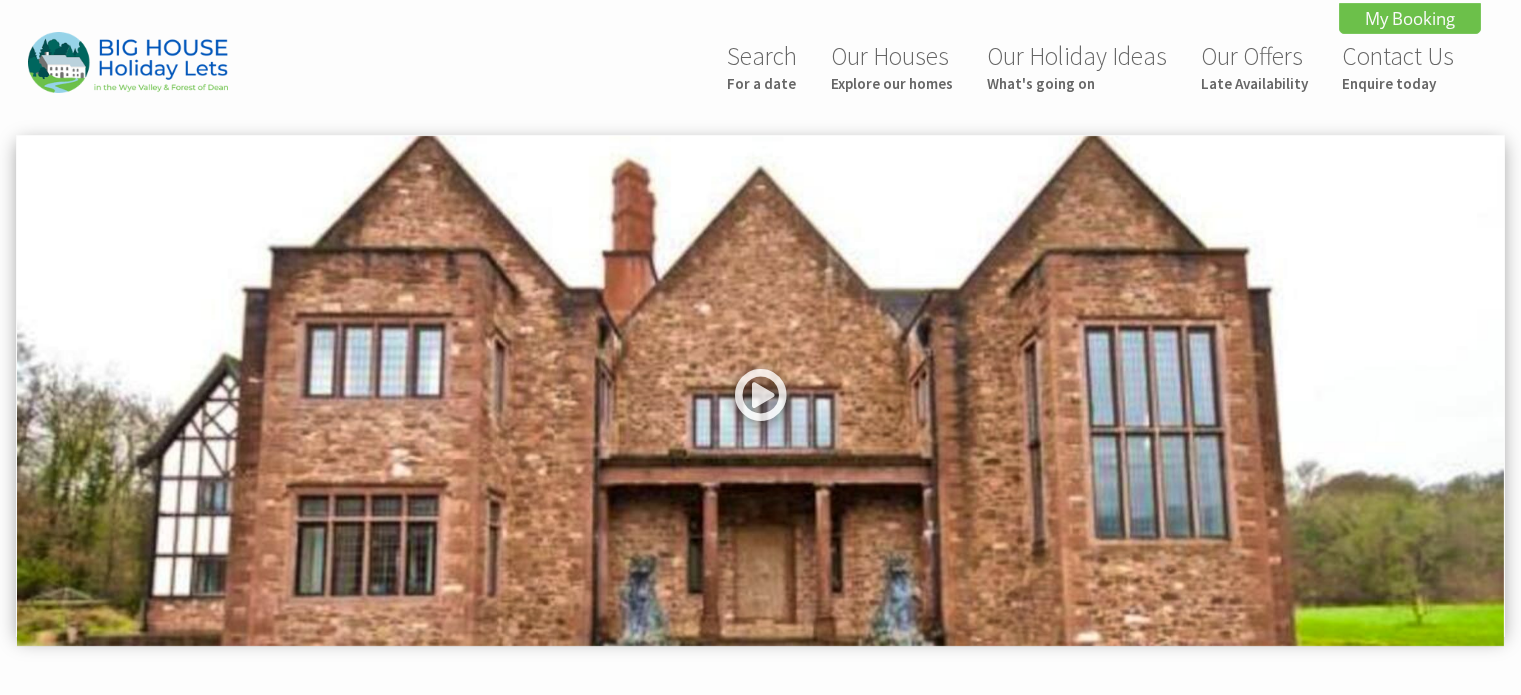 scroll, scrollTop: 0, scrollLeft: 0, axis: both 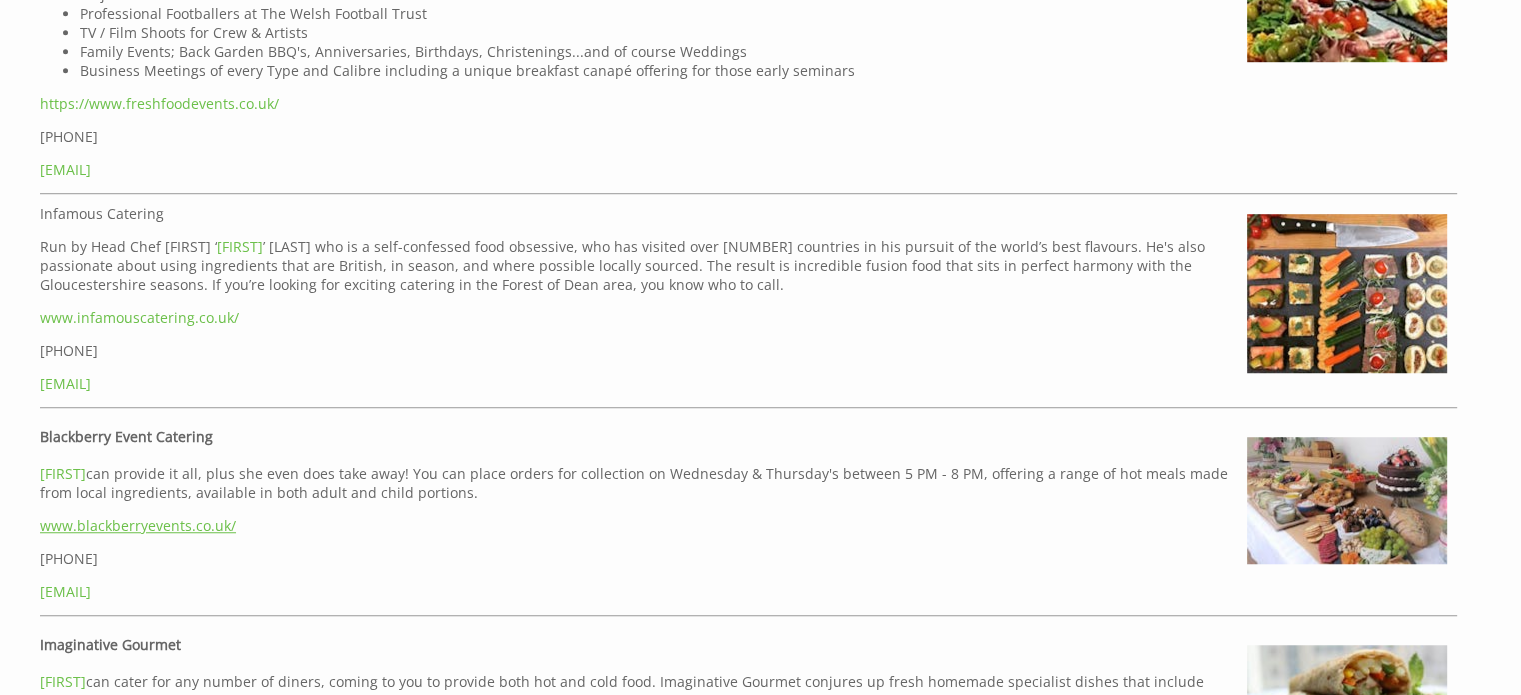 click on "www.blackberryevents.co.uk/" at bounding box center [138, 525] 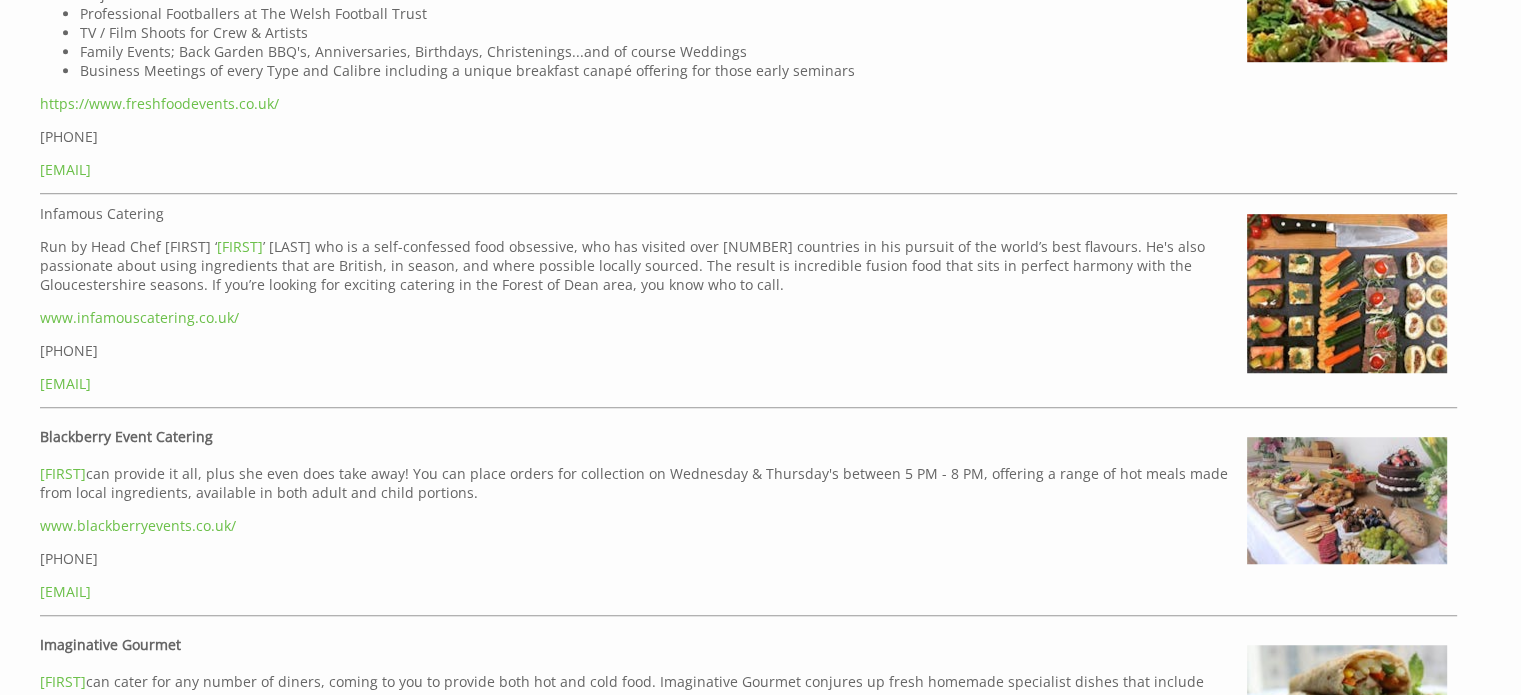 scroll, scrollTop: 1416, scrollLeft: 0, axis: vertical 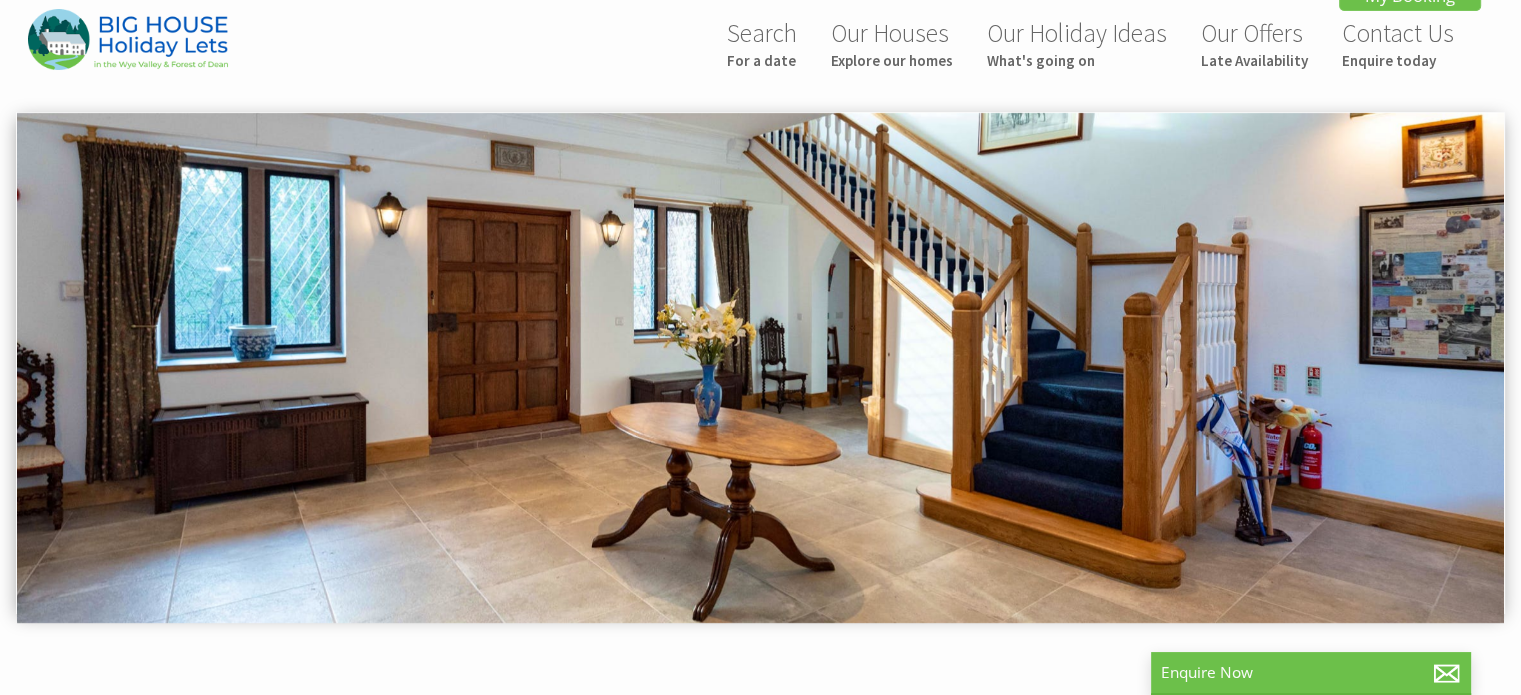 click on "Search  For a date
Our Houses  Explore our homes
Our Holiday Ideas  What's going on
Our Offers  Late Availability
Contact Us  Enquire today
My Booking
My Booking
Guests
1
2
3
4
5
6
7
8
9
10
11
12
13
14
15
16
17
18
19
20
21
22
23
24
25
26
27
28
29
30
31
32
33
34
35
36
Date
[DATE]
Search" at bounding box center [760, 1138] 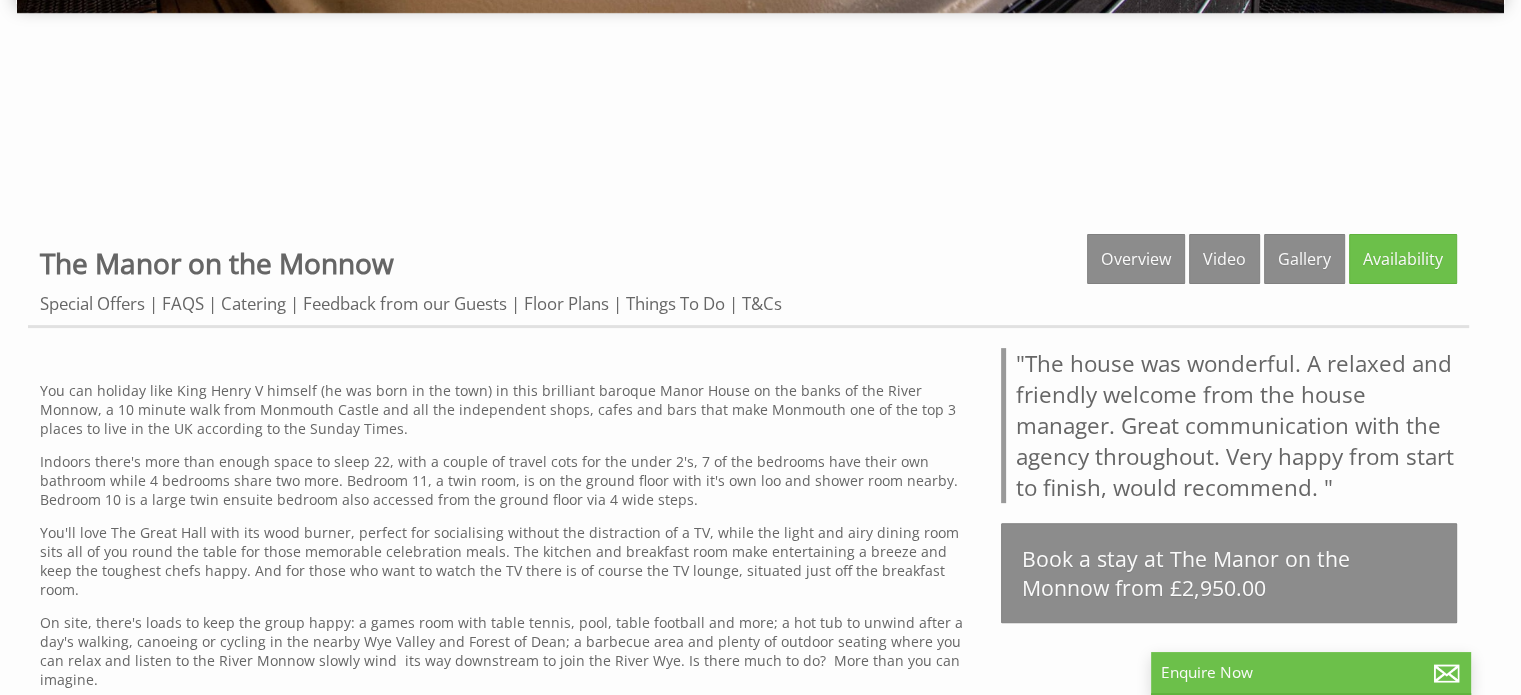 scroll, scrollTop: 639, scrollLeft: 0, axis: vertical 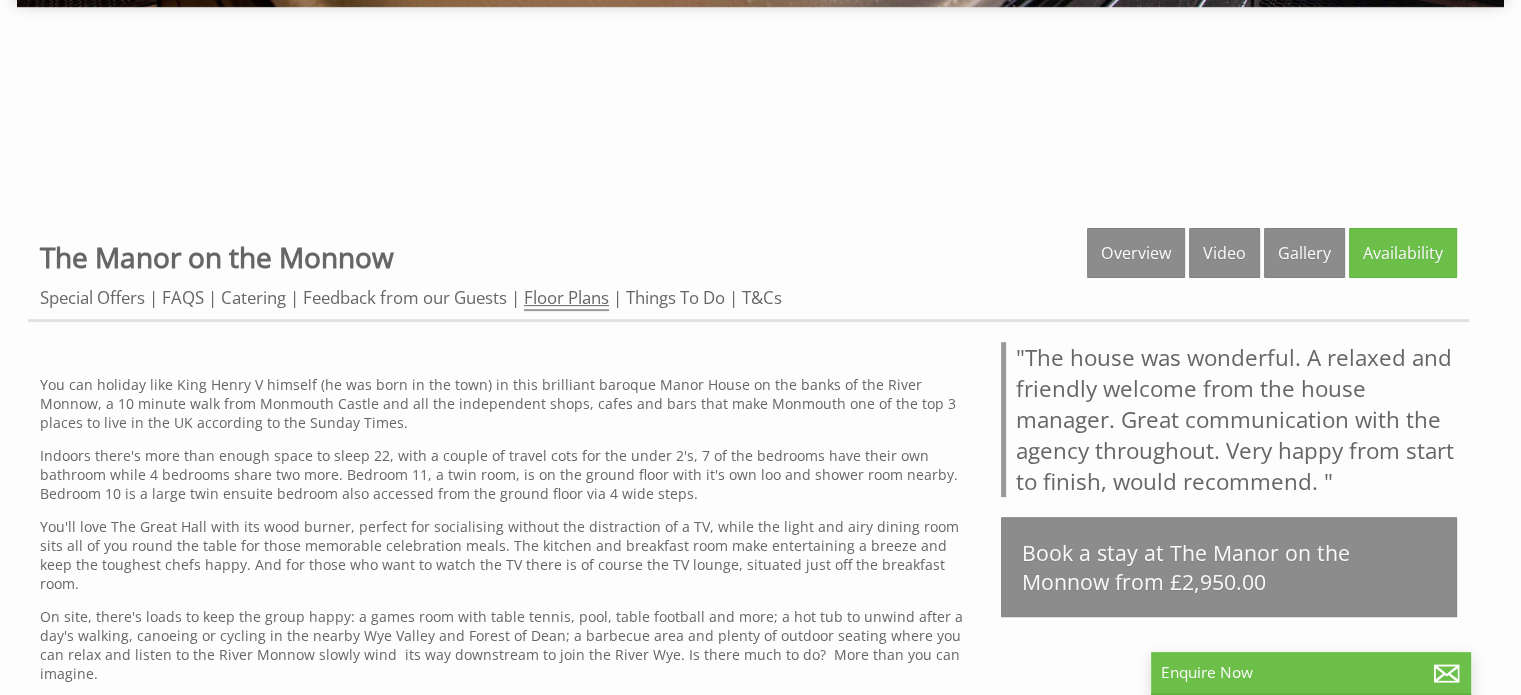 click on "Floor Plans" at bounding box center (566, 298) 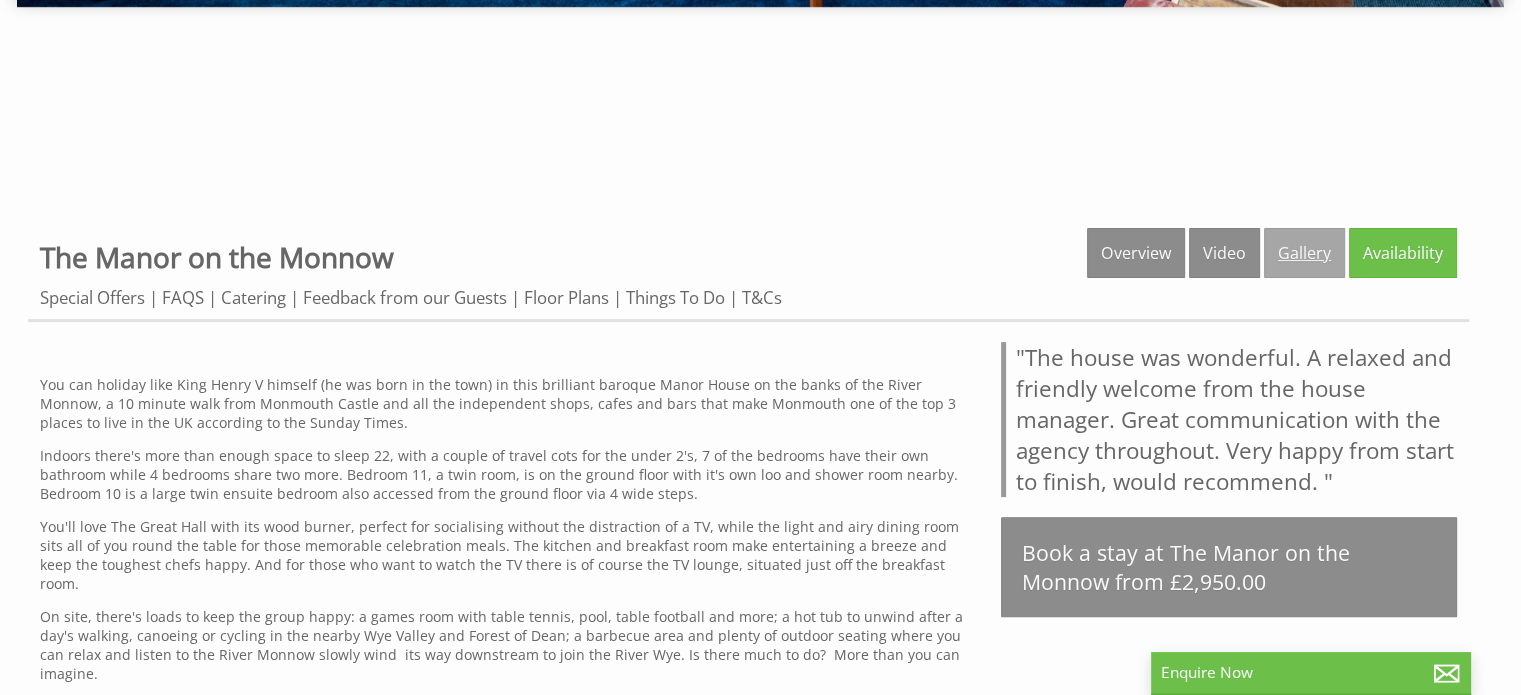 click on "Gallery" at bounding box center (1304, 253) 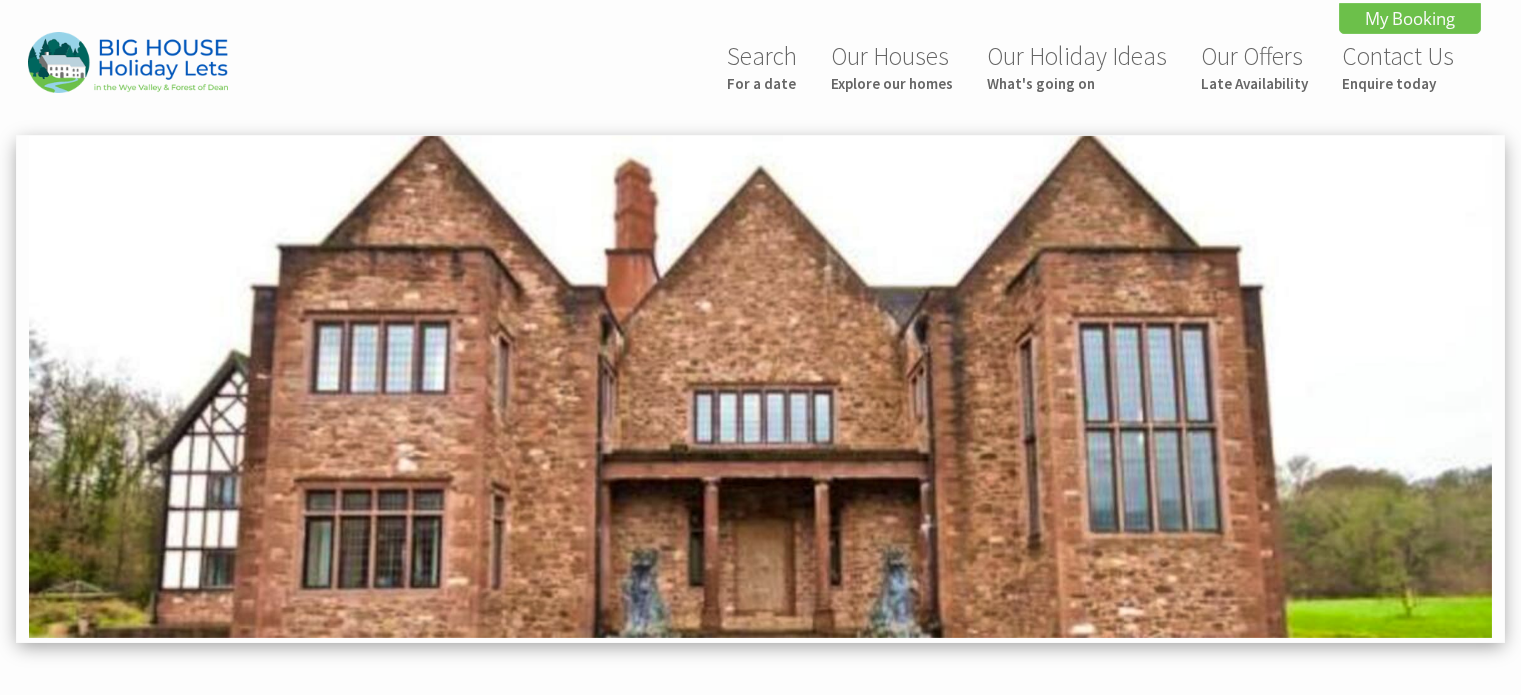 scroll, scrollTop: 0, scrollLeft: 0, axis: both 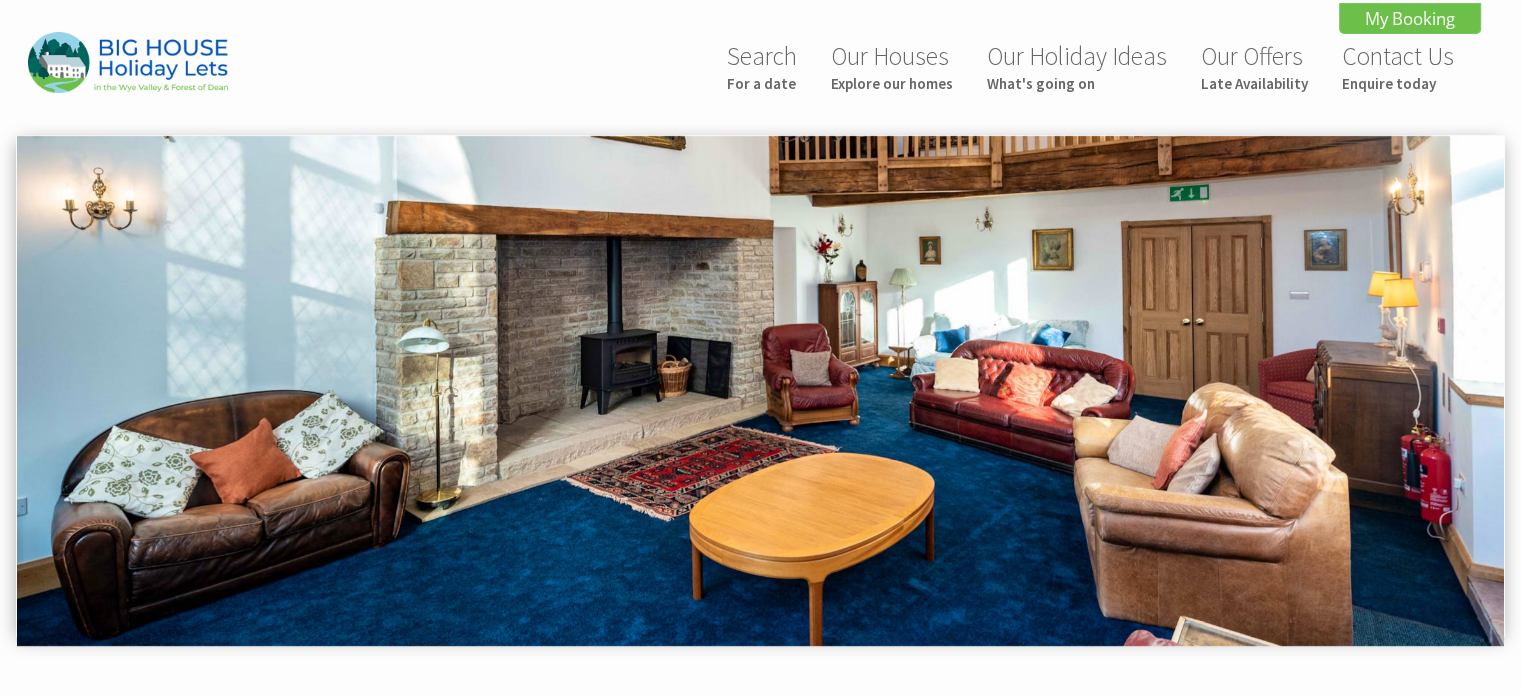 click at bounding box center (760, 391) 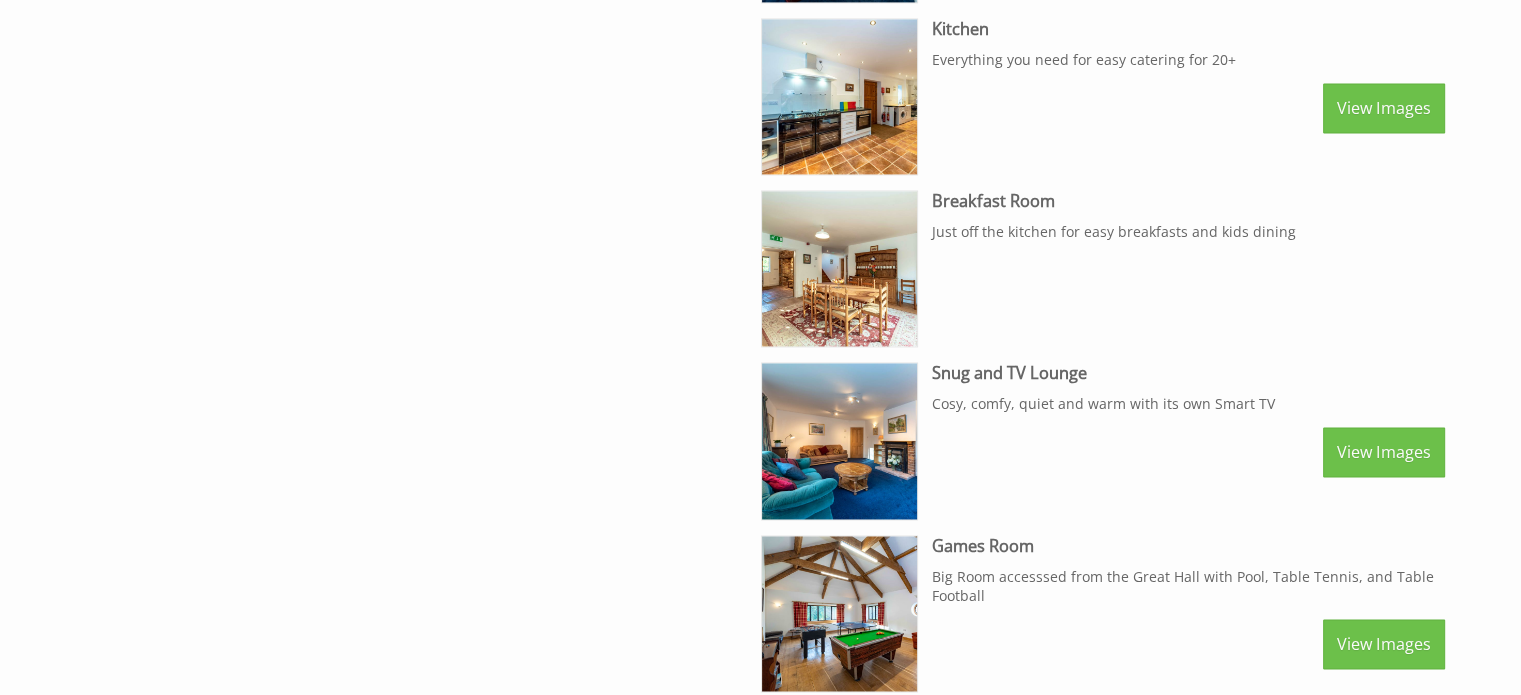 scroll, scrollTop: 3122, scrollLeft: 0, axis: vertical 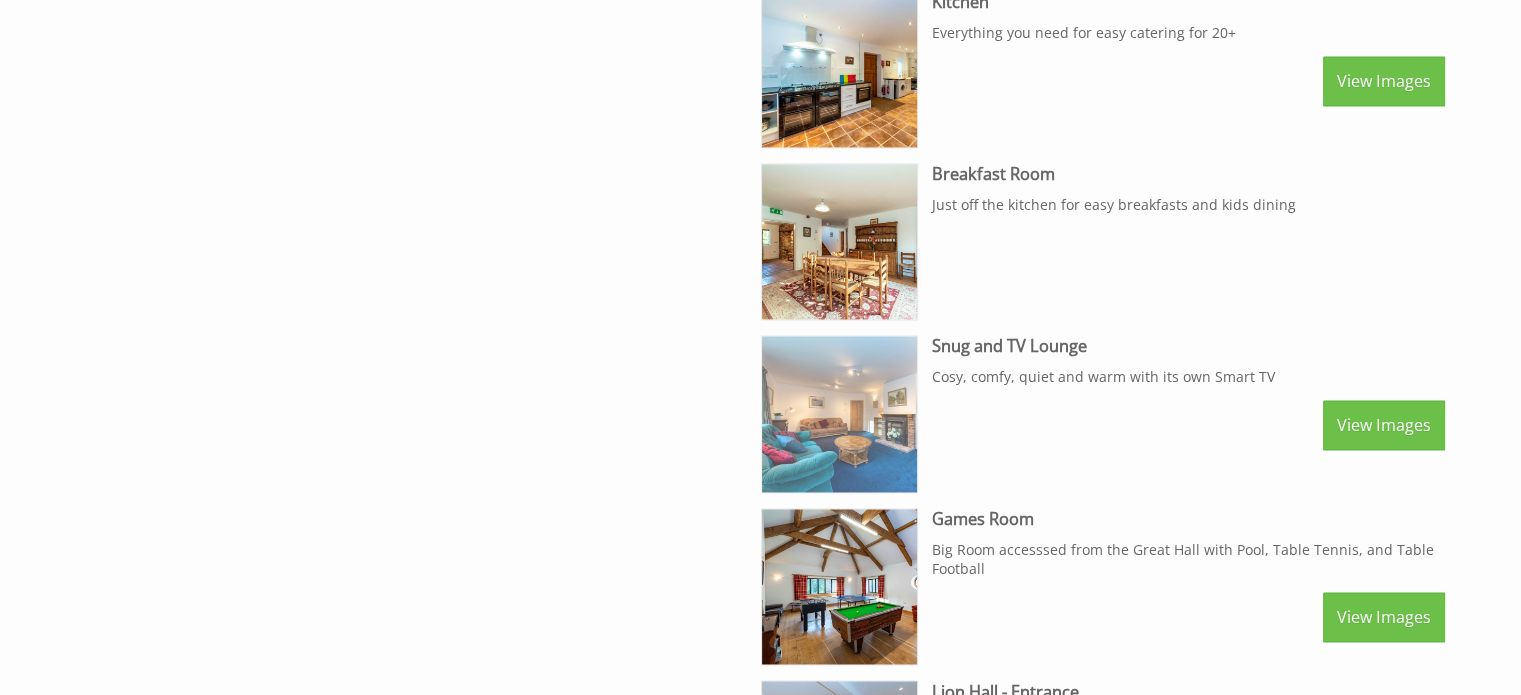 click at bounding box center (839, 413) 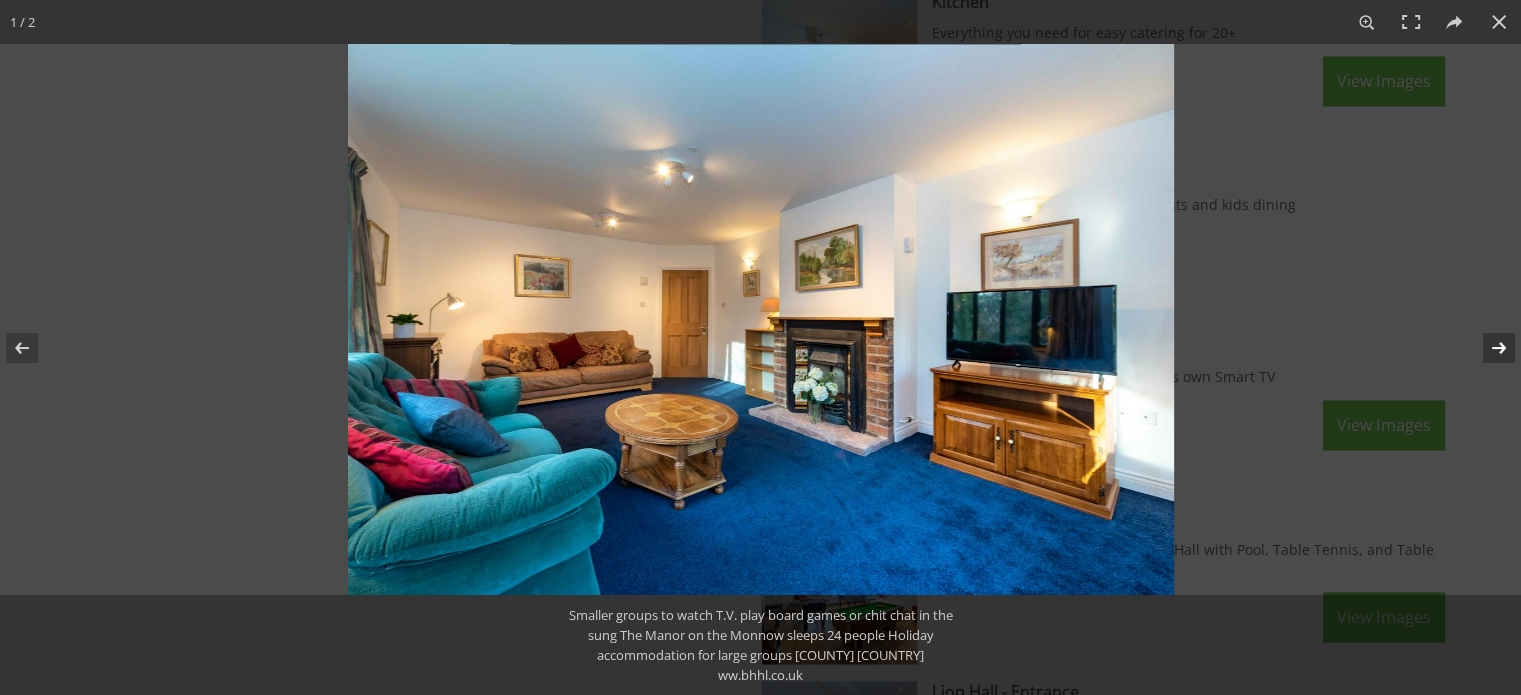 click at bounding box center [1486, 348] 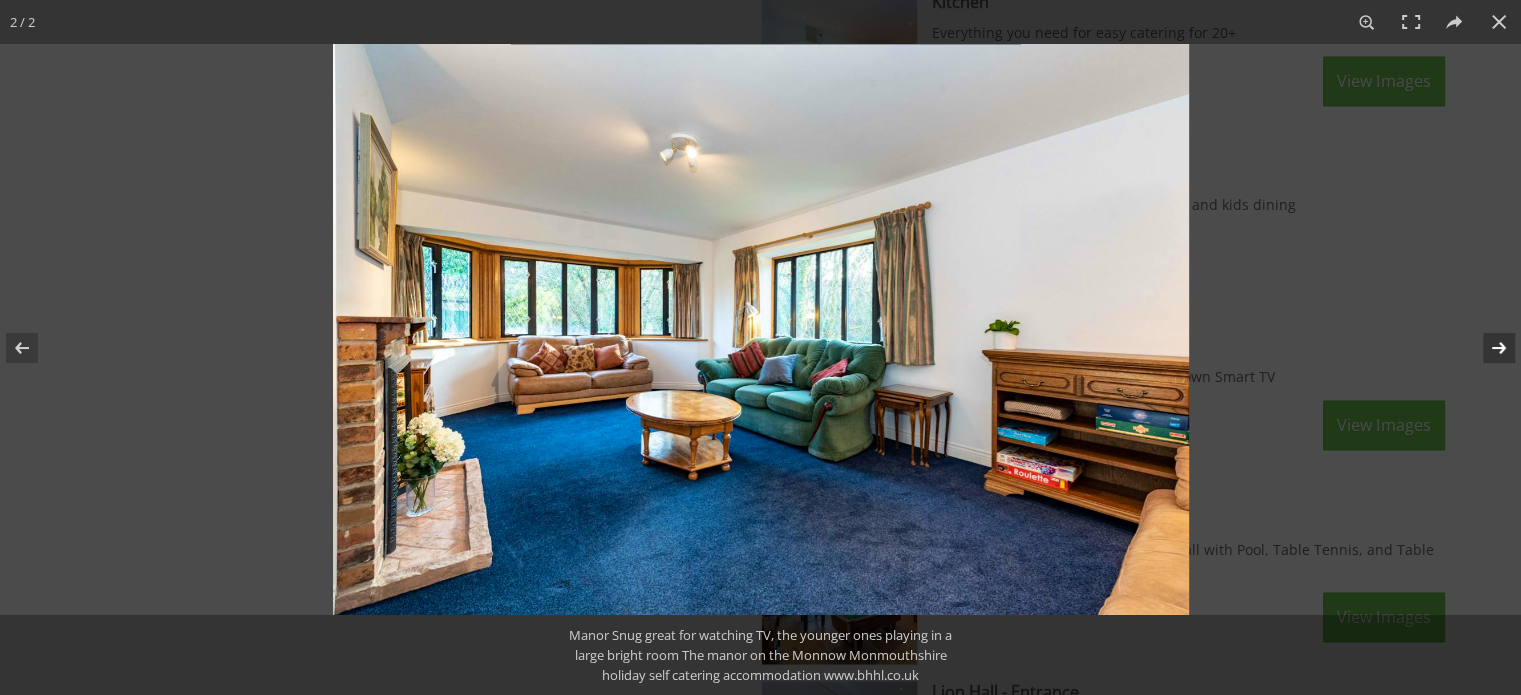 click at bounding box center [1486, 348] 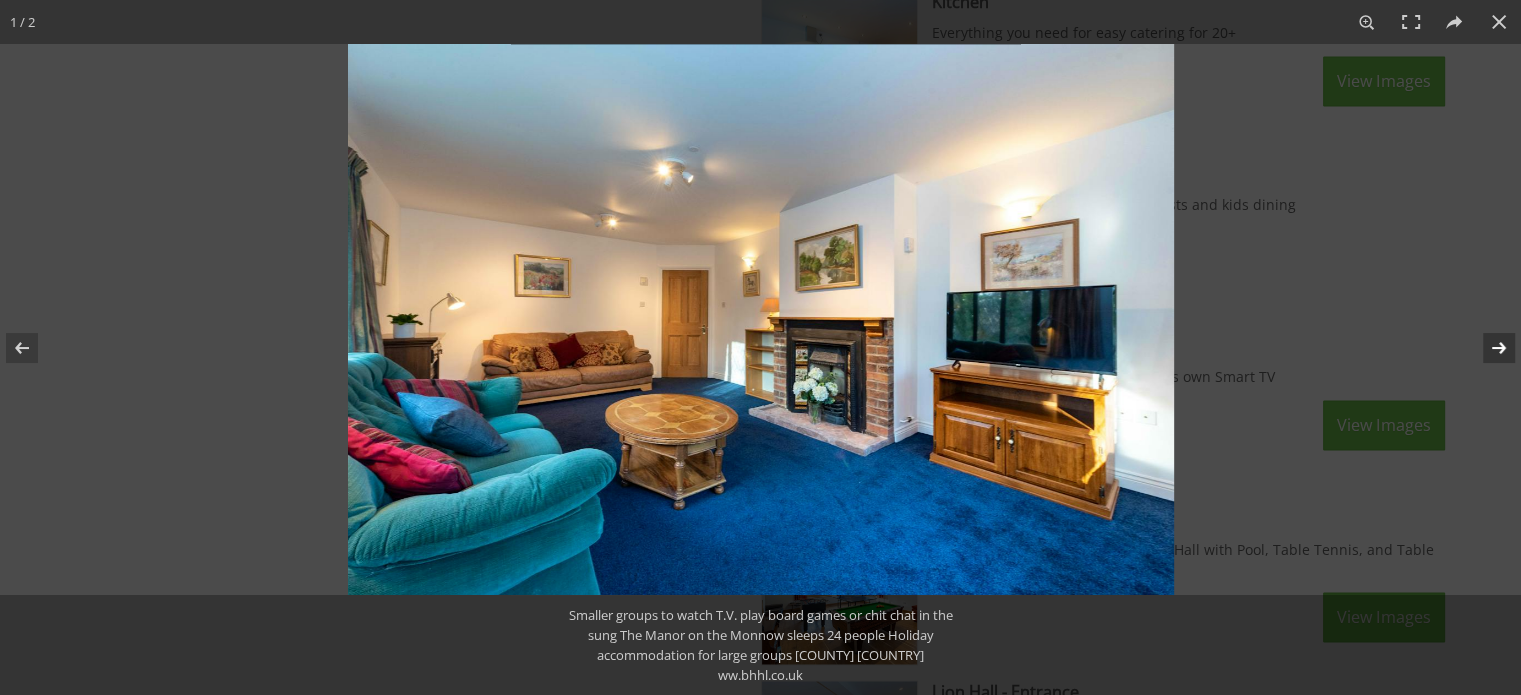 click at bounding box center [1486, 348] 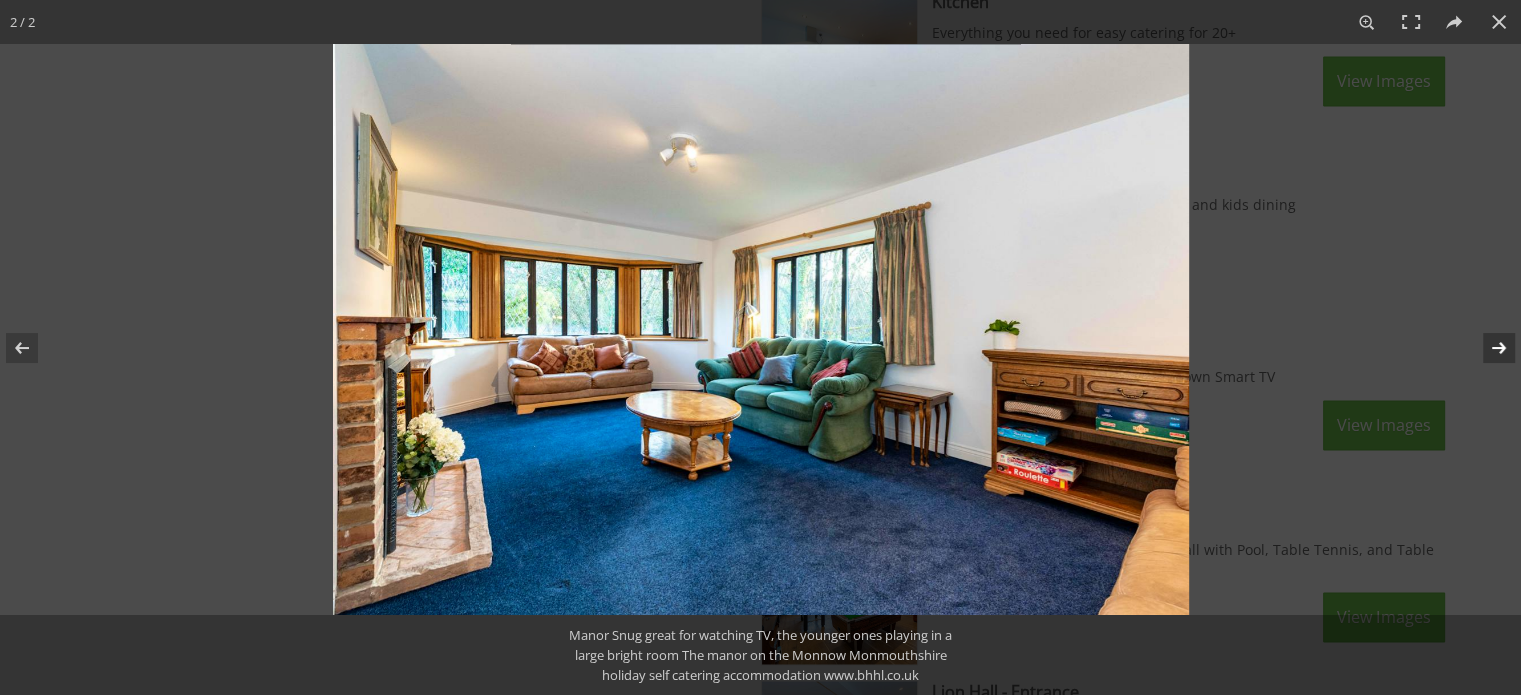 click at bounding box center [1486, 348] 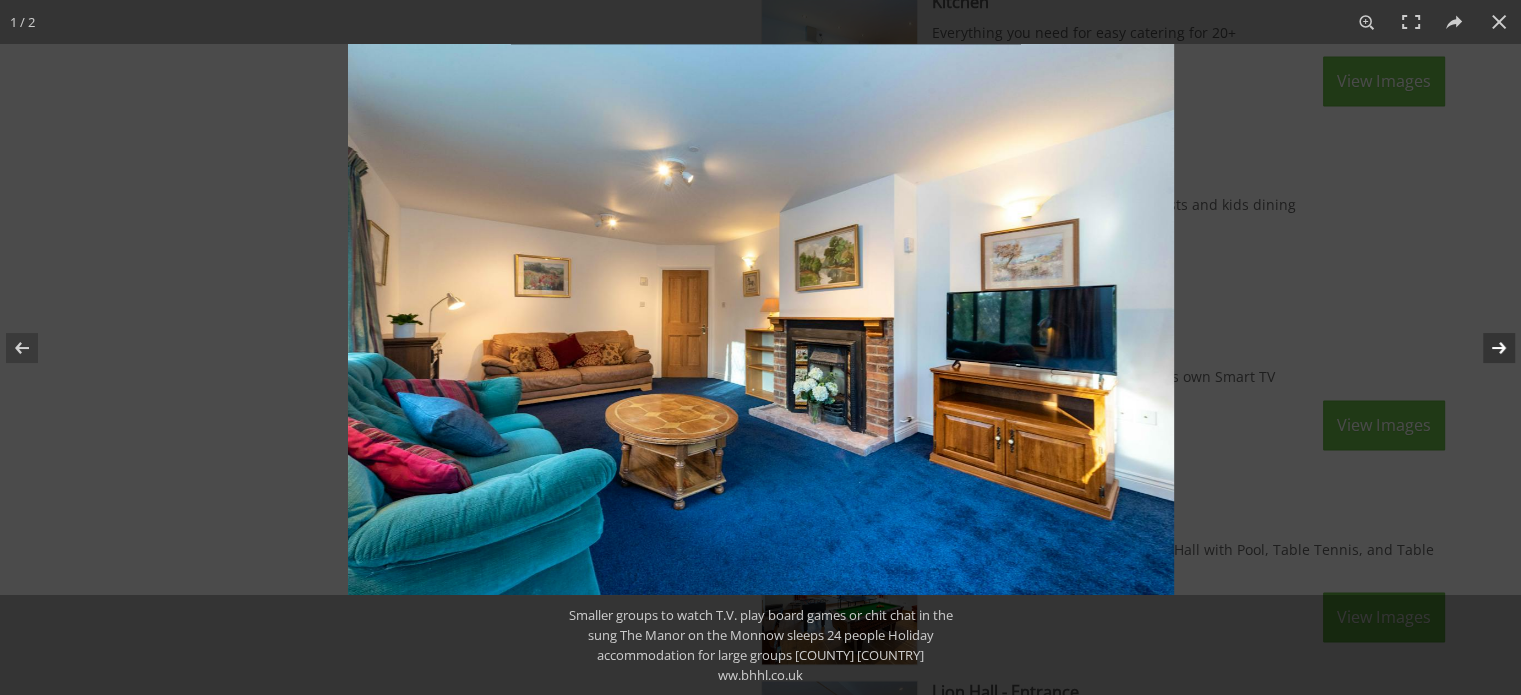 click at bounding box center [1486, 348] 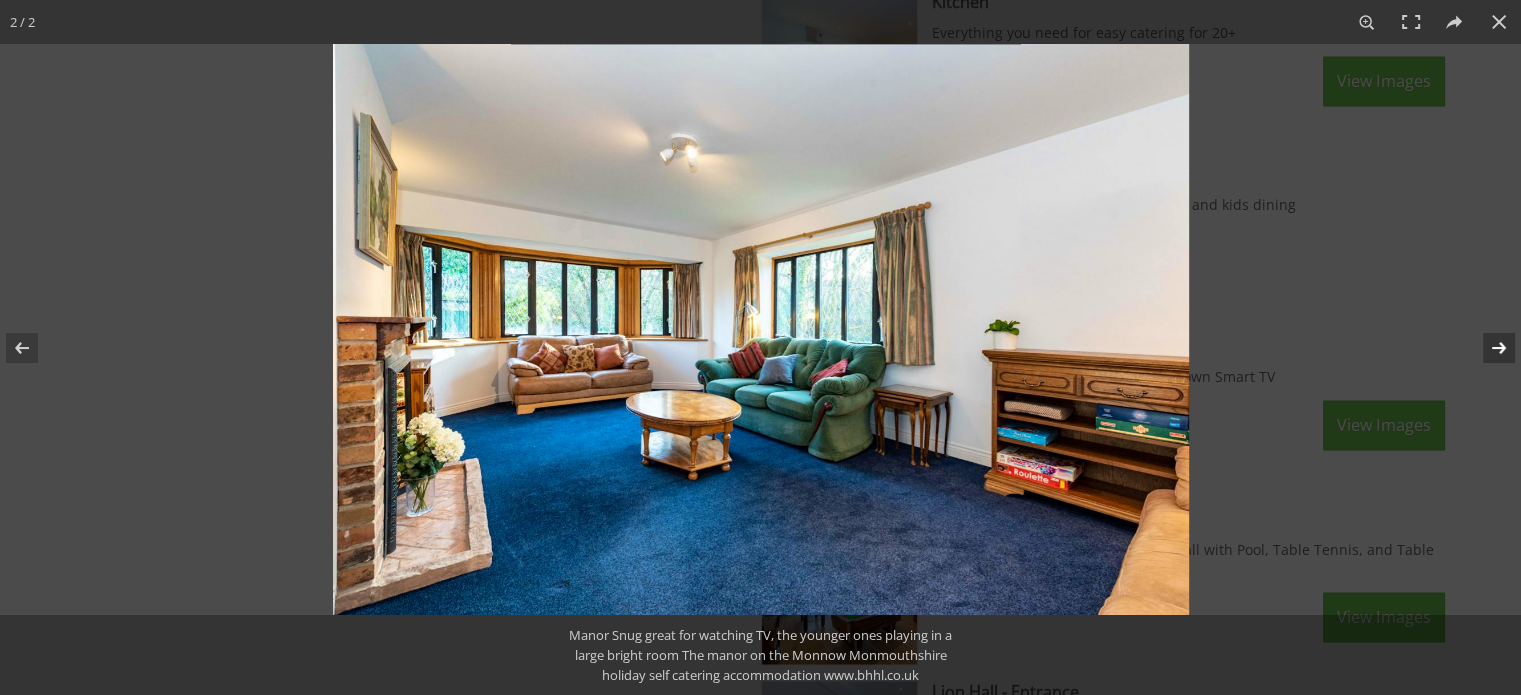 click at bounding box center (1486, 348) 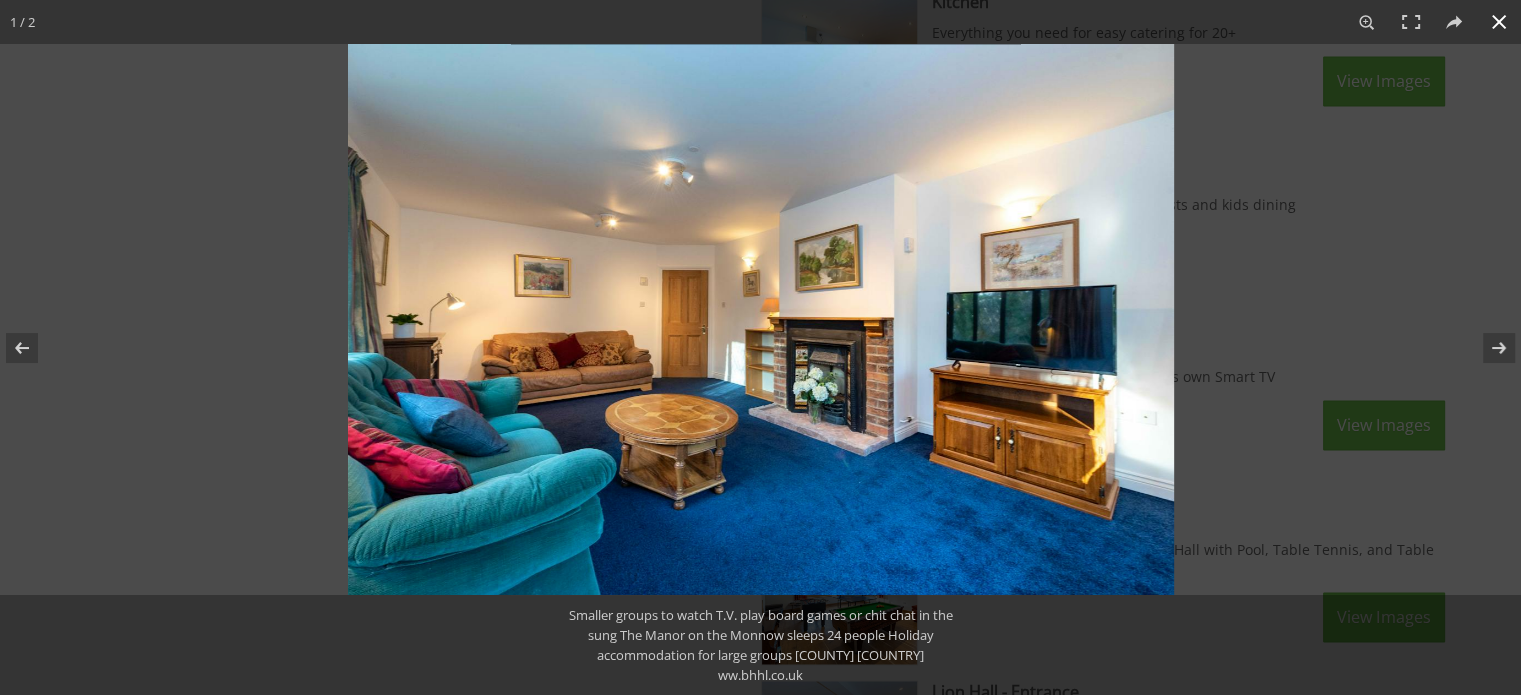 click at bounding box center (1499, 22) 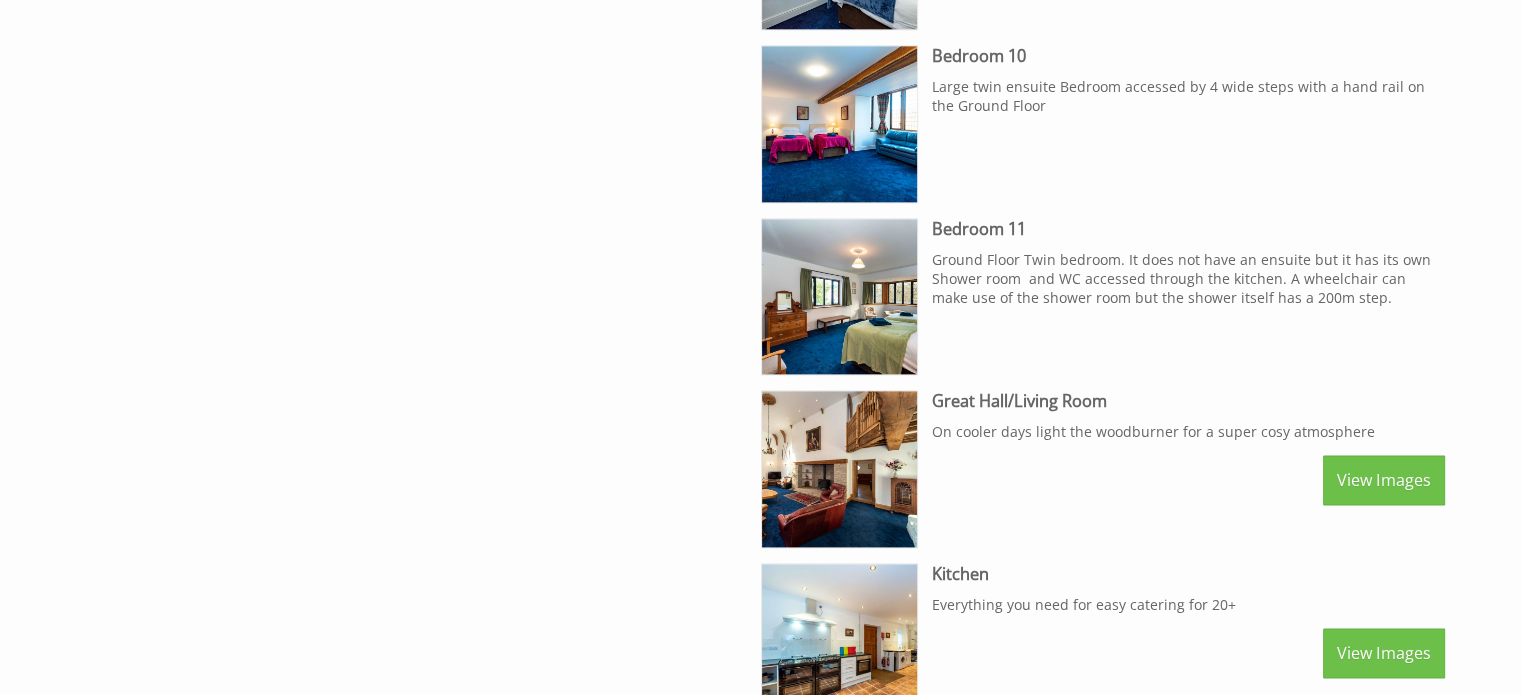 scroll, scrollTop: 2512, scrollLeft: 0, axis: vertical 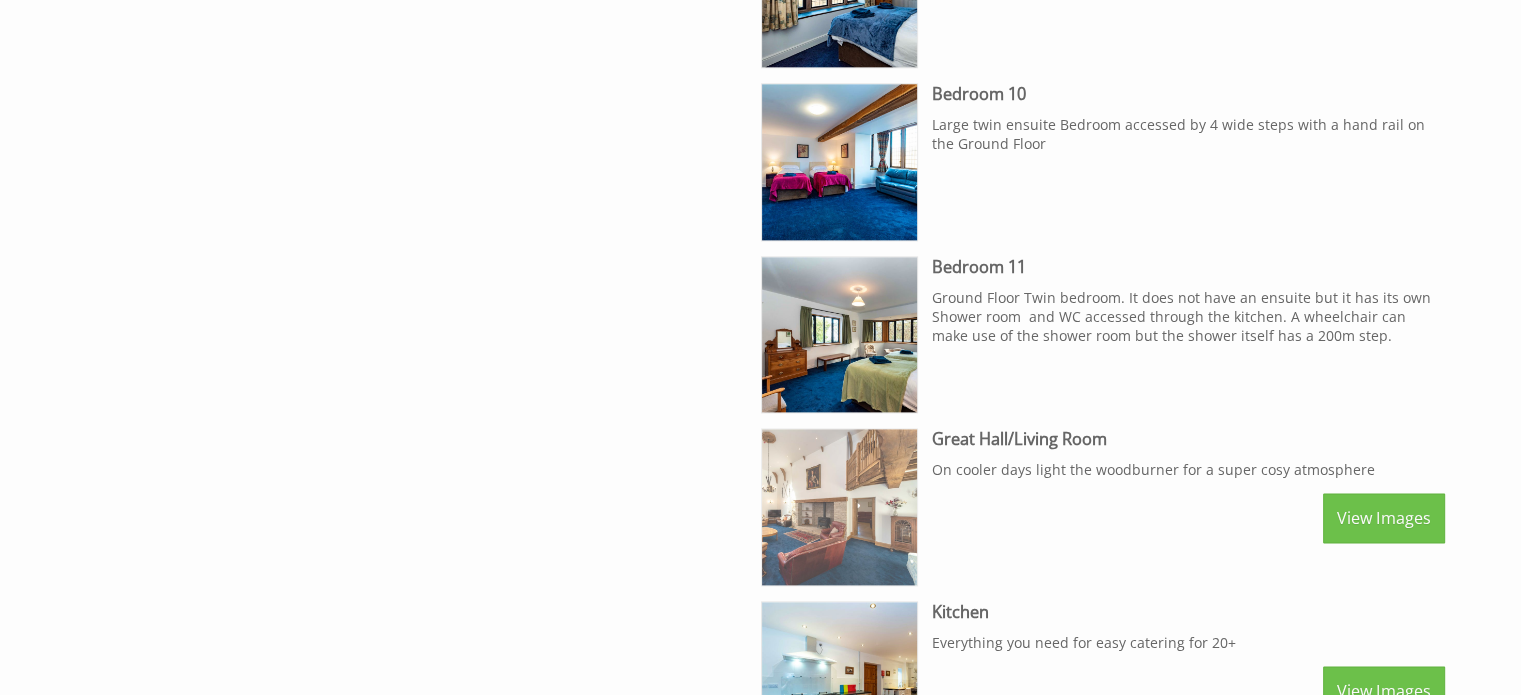 click at bounding box center [839, 506] 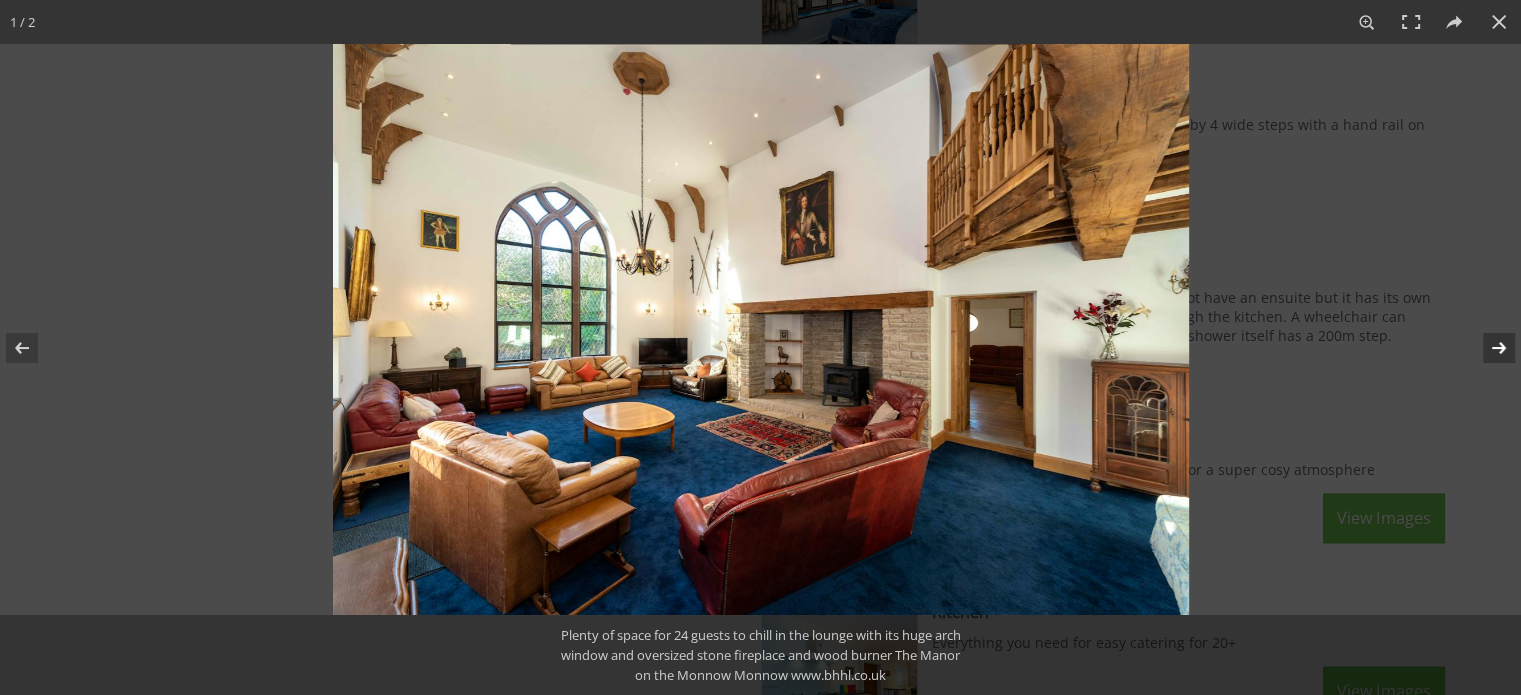 click at bounding box center (1486, 348) 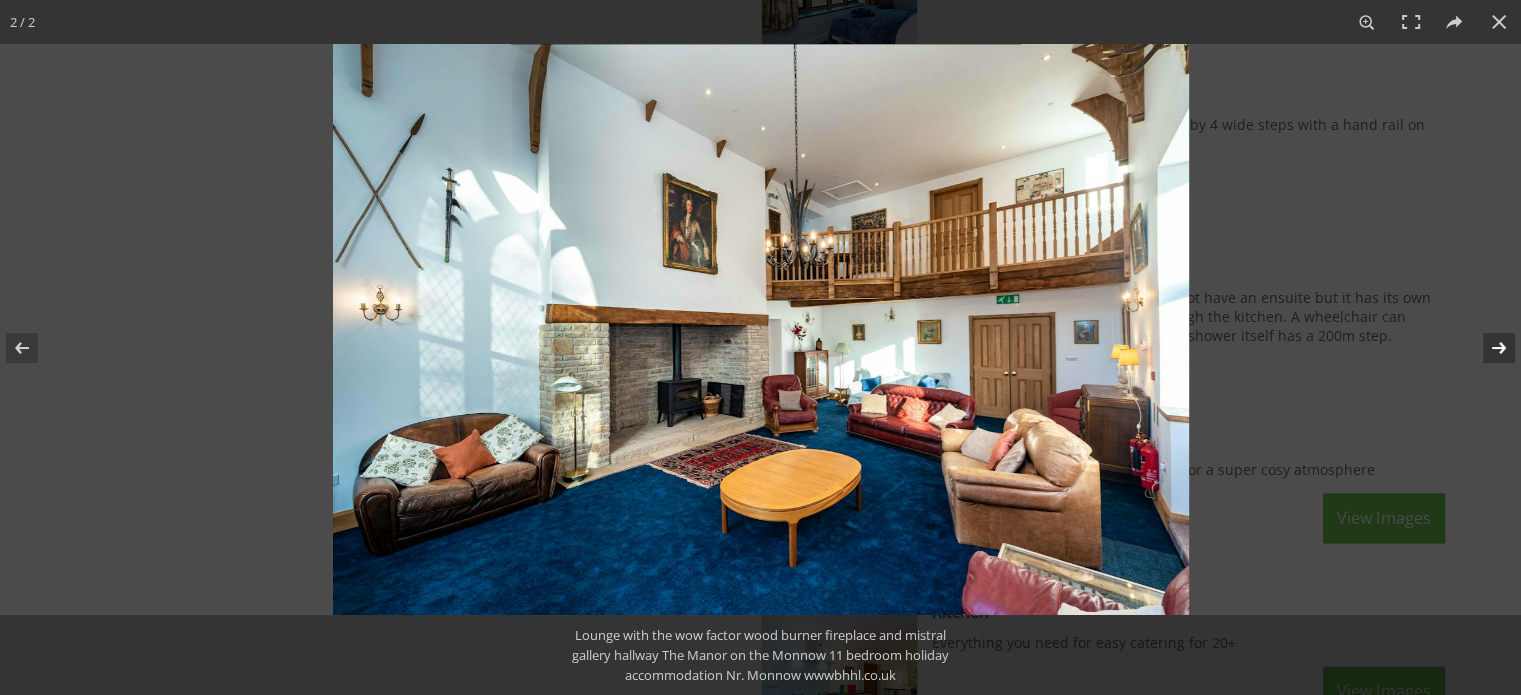 click at bounding box center (1486, 348) 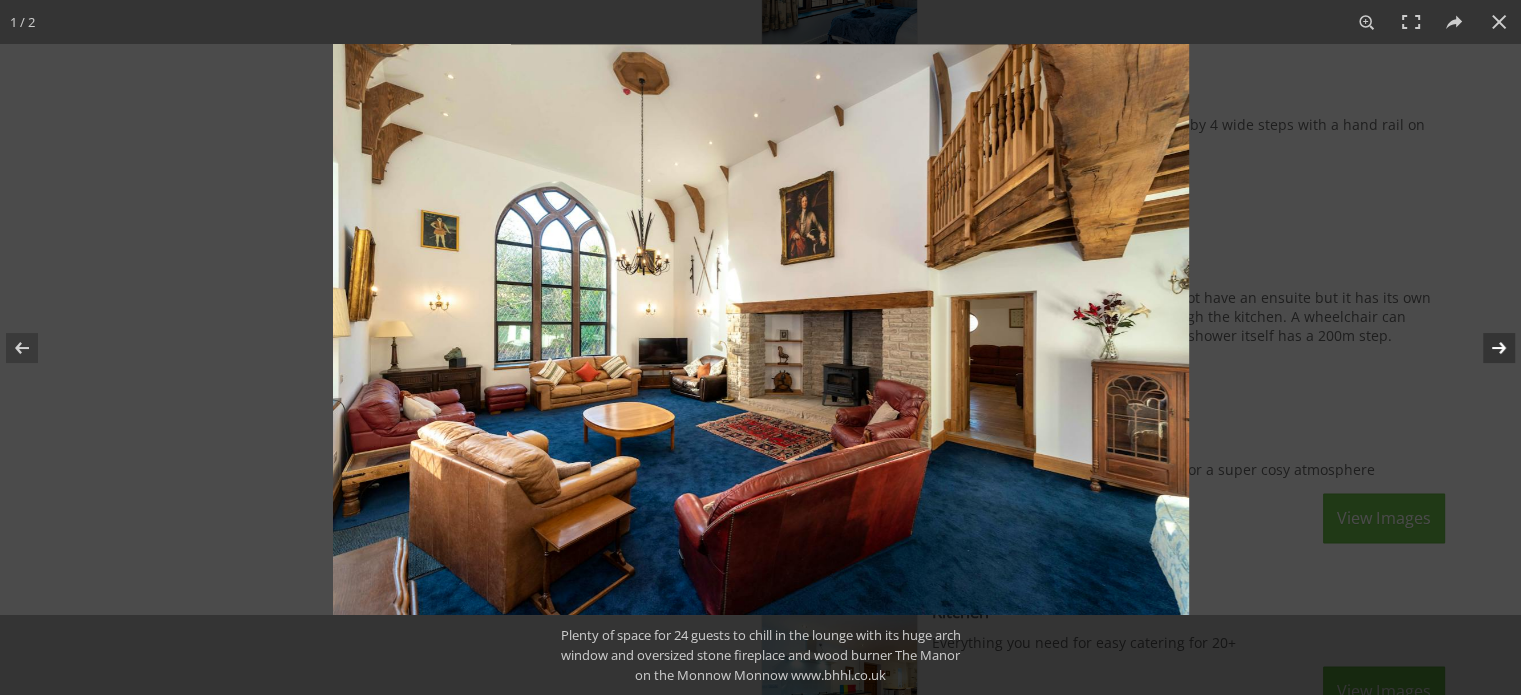 click at bounding box center (1486, 348) 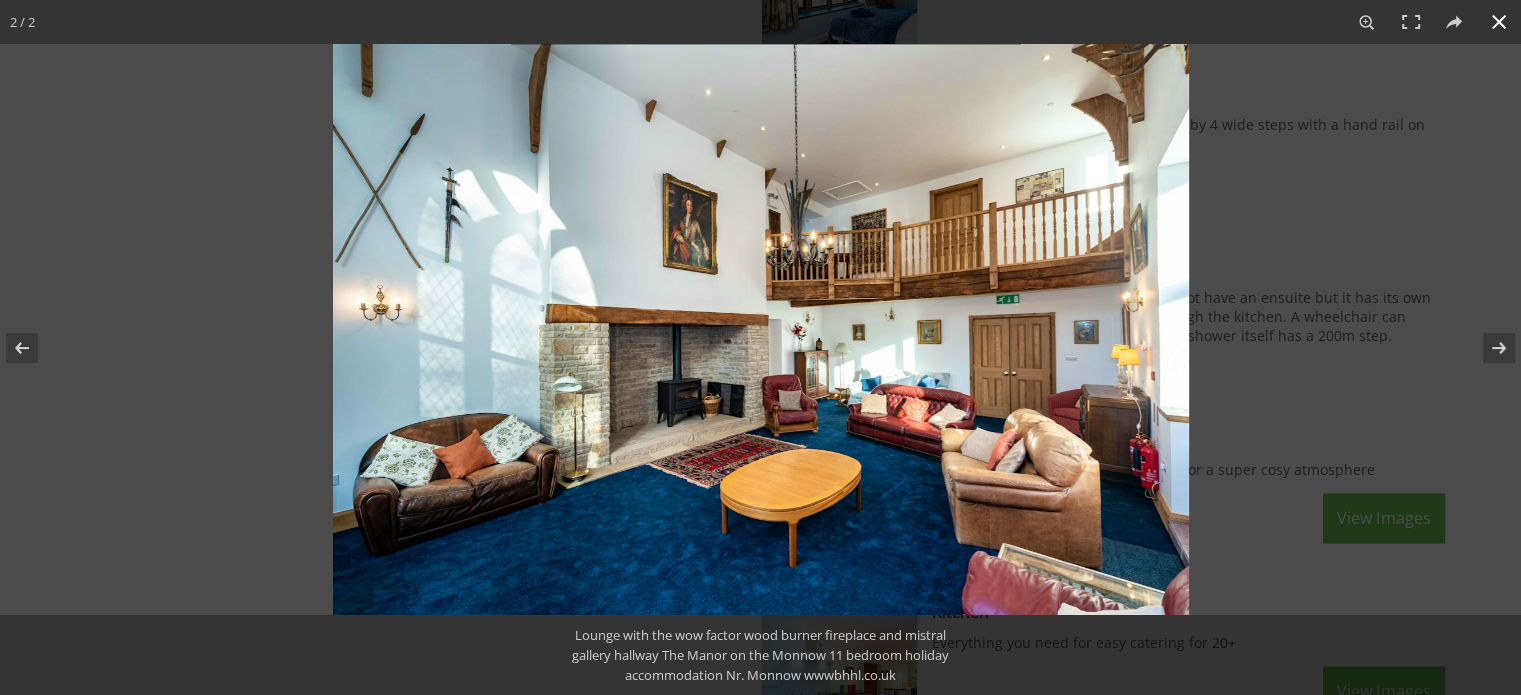 click at bounding box center [1499, 22] 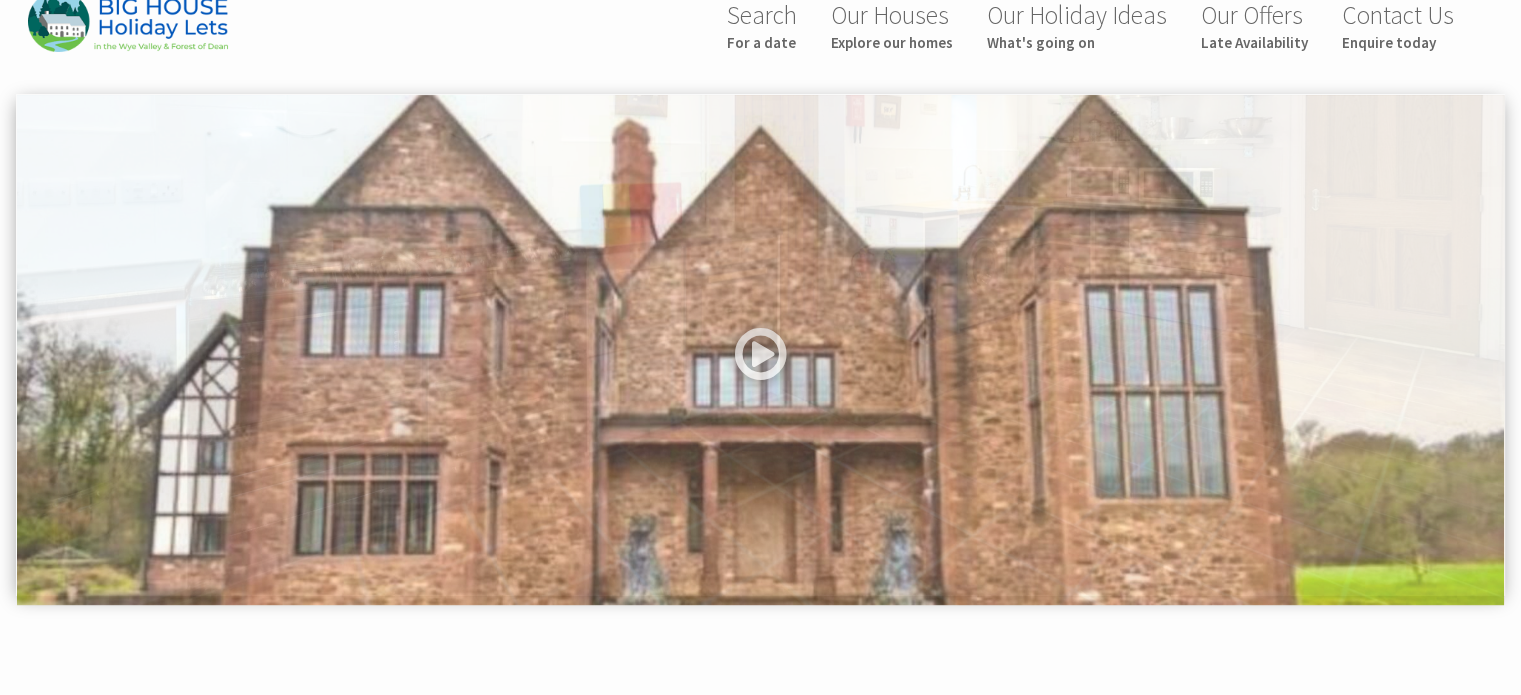 scroll, scrollTop: 47, scrollLeft: 0, axis: vertical 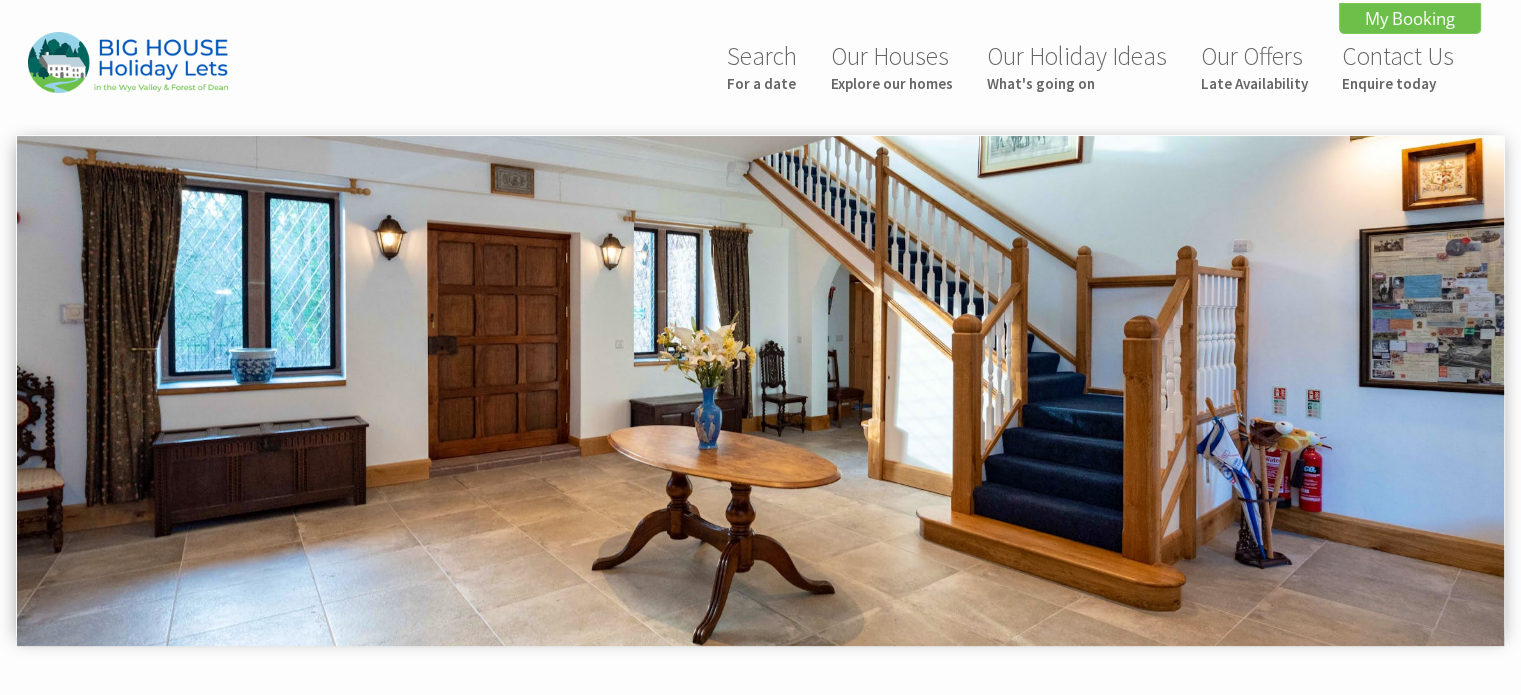 click at bounding box center [760, 391] 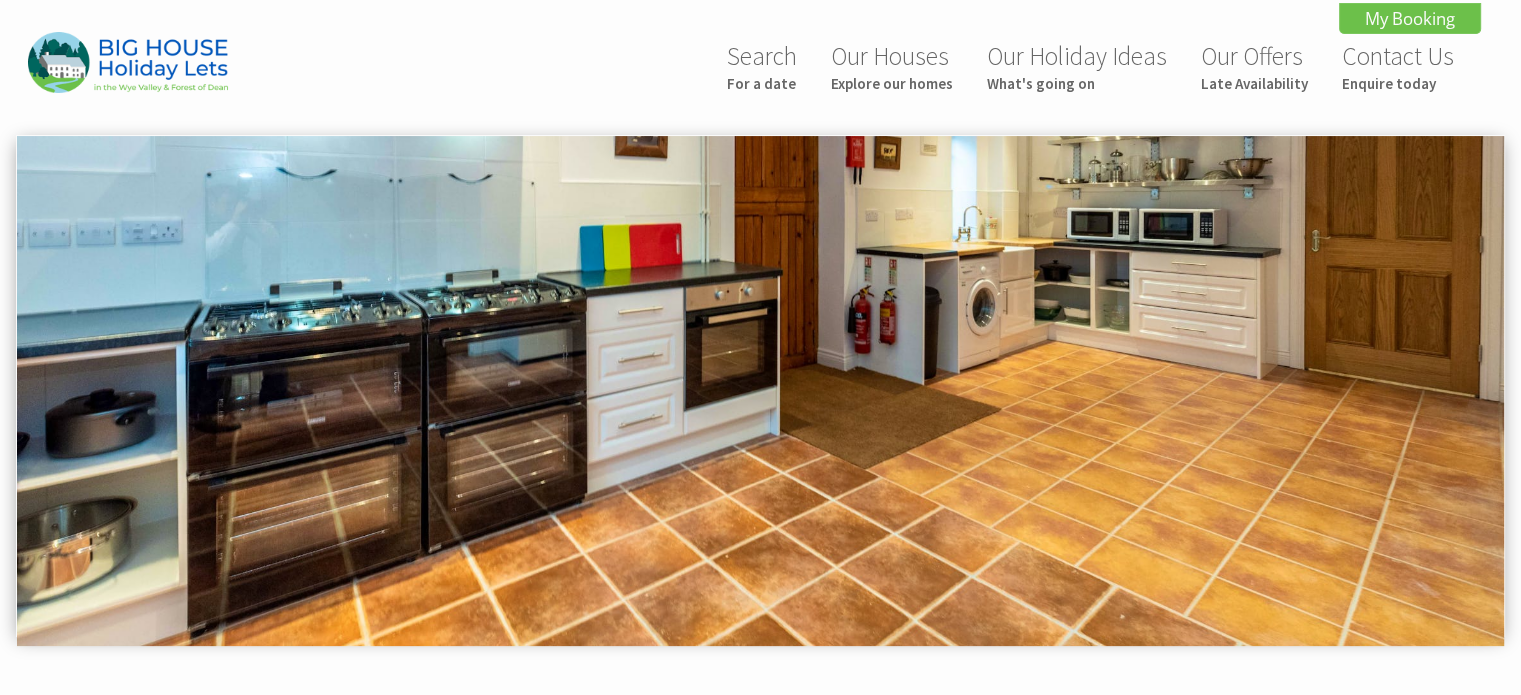 click at bounding box center [760, 391] 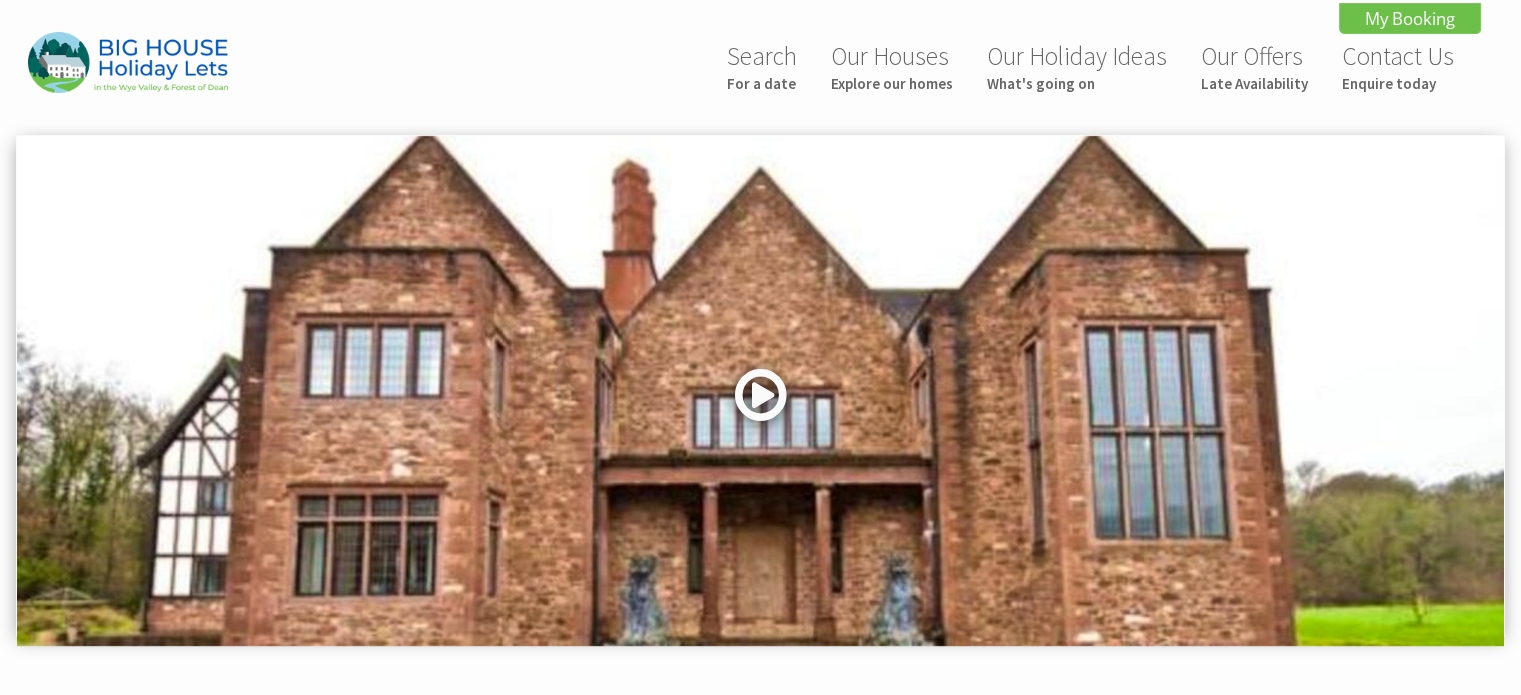 click at bounding box center [761, 402] 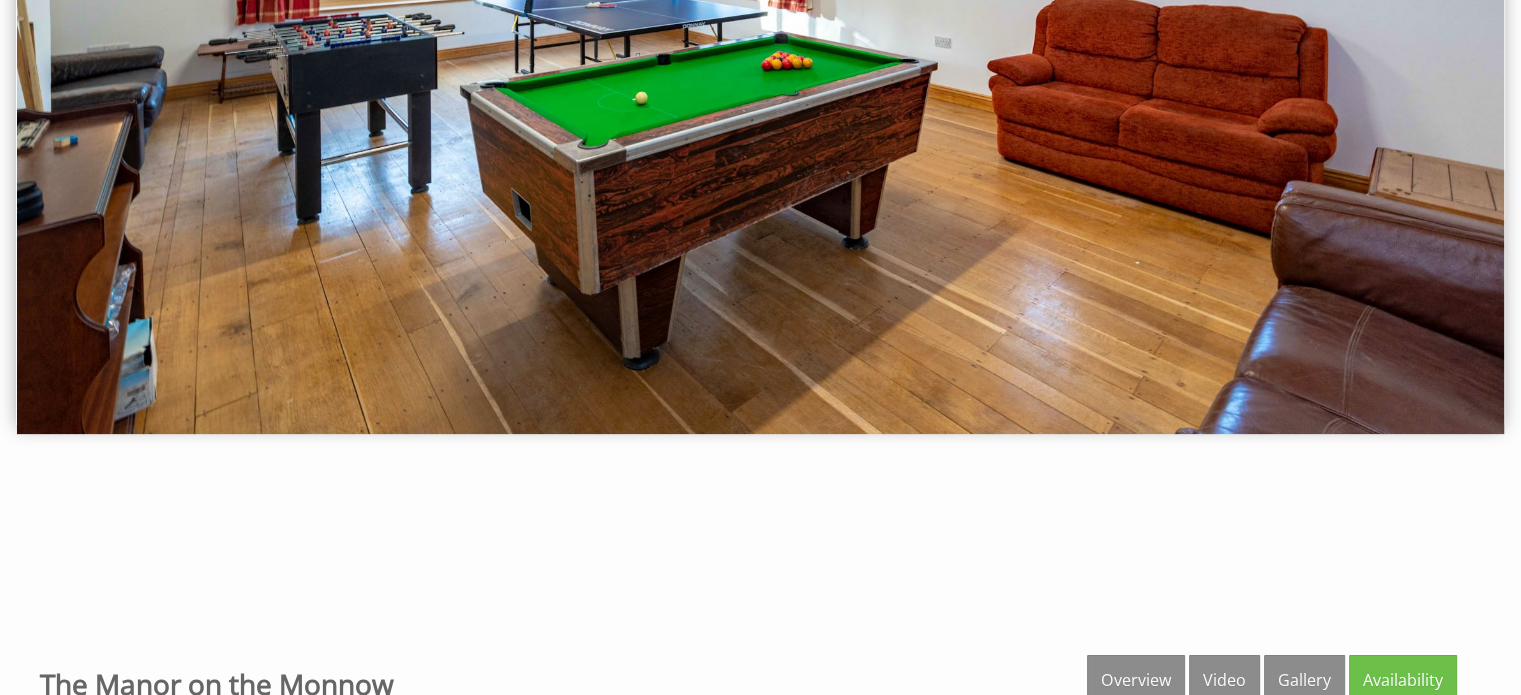 scroll, scrollTop: 0, scrollLeft: 0, axis: both 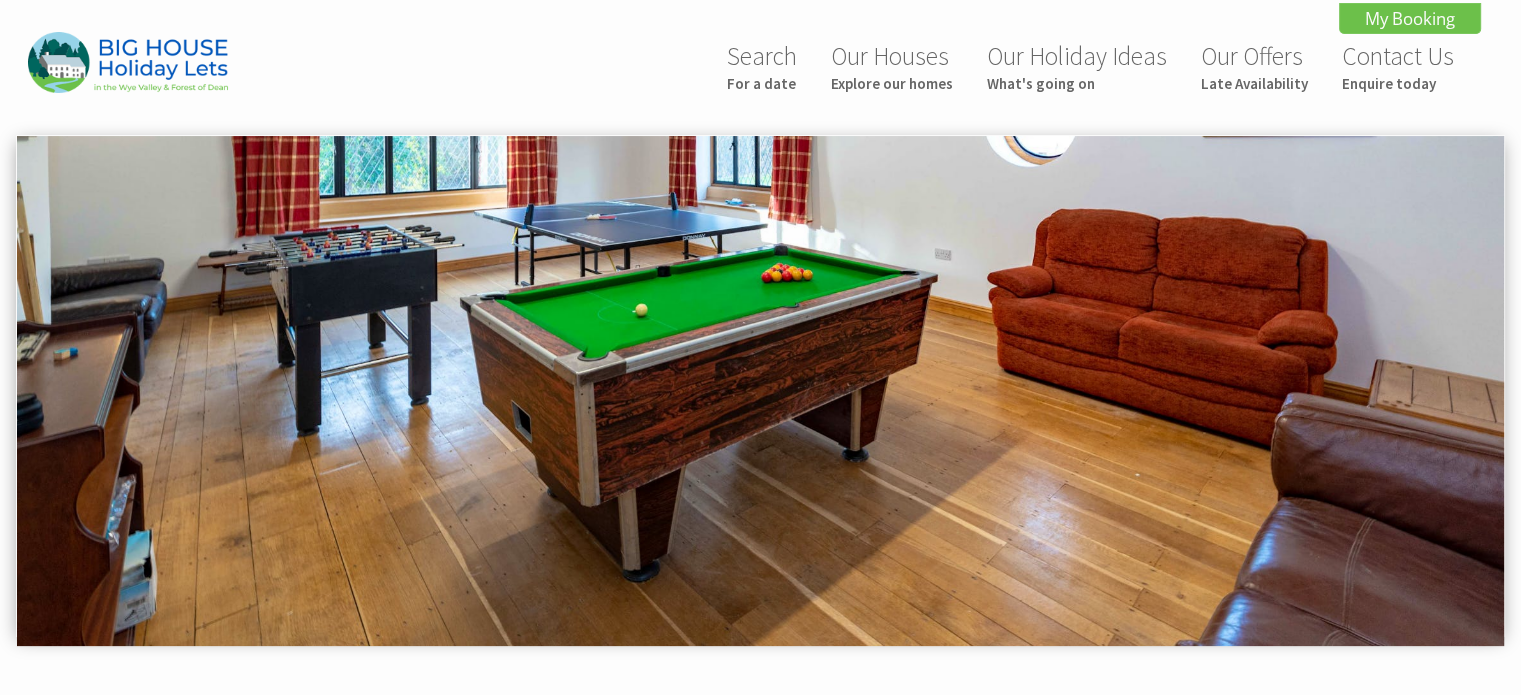 click at bounding box center (760, 391) 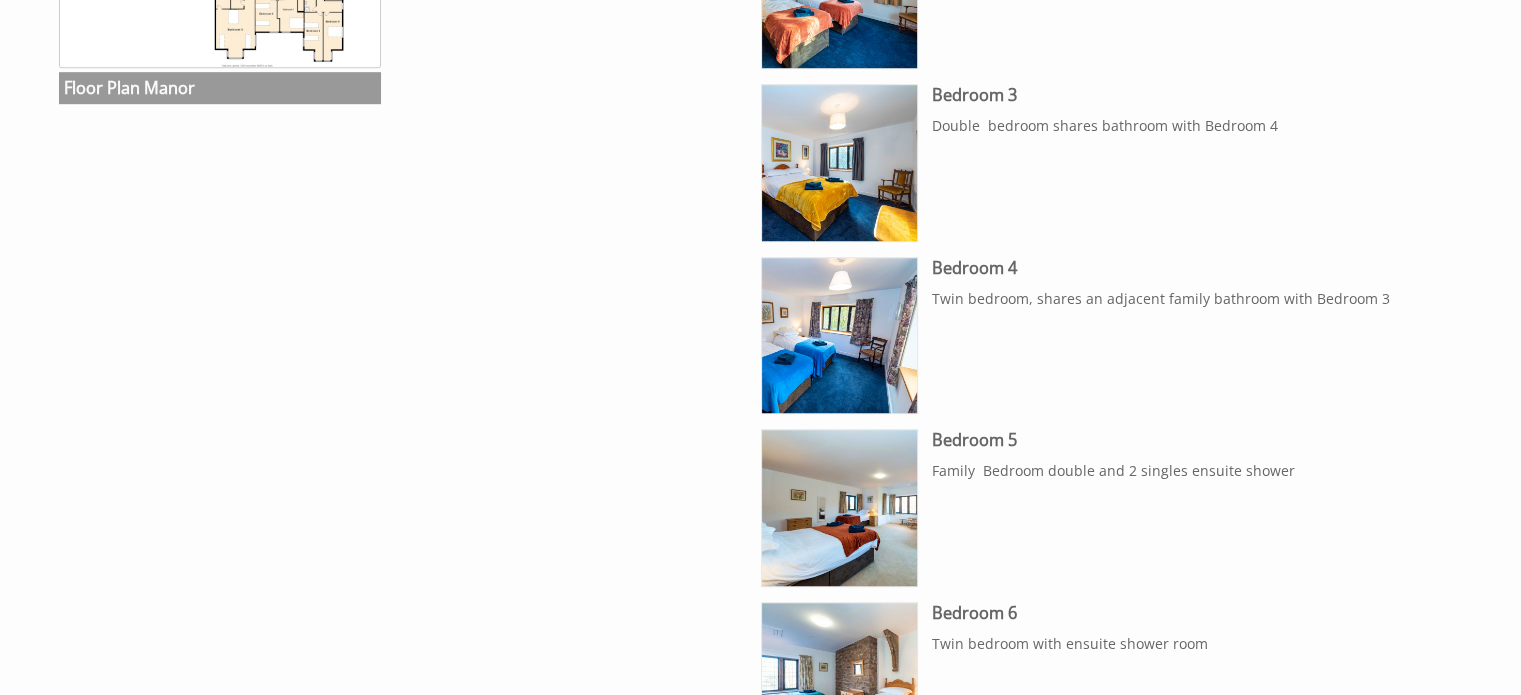 scroll, scrollTop: 207, scrollLeft: 0, axis: vertical 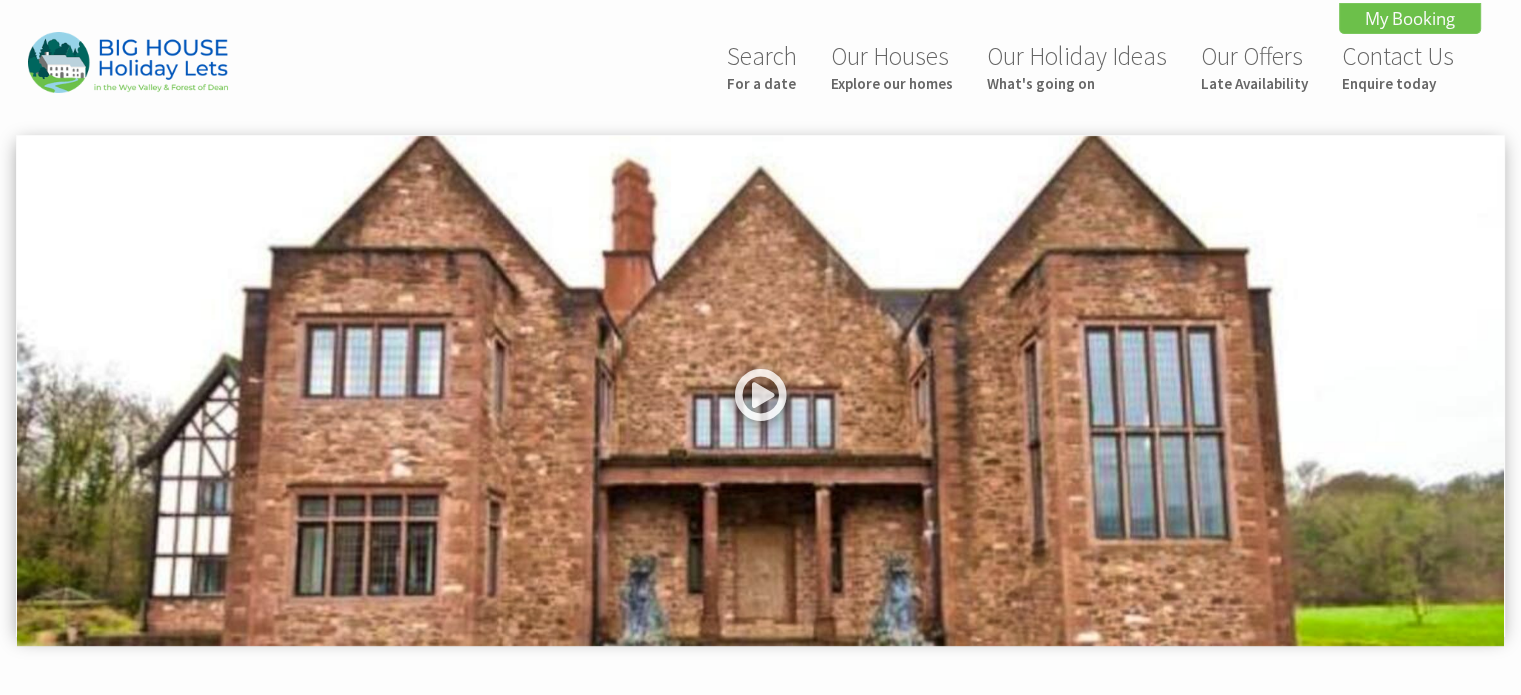 click at bounding box center (760, 396) 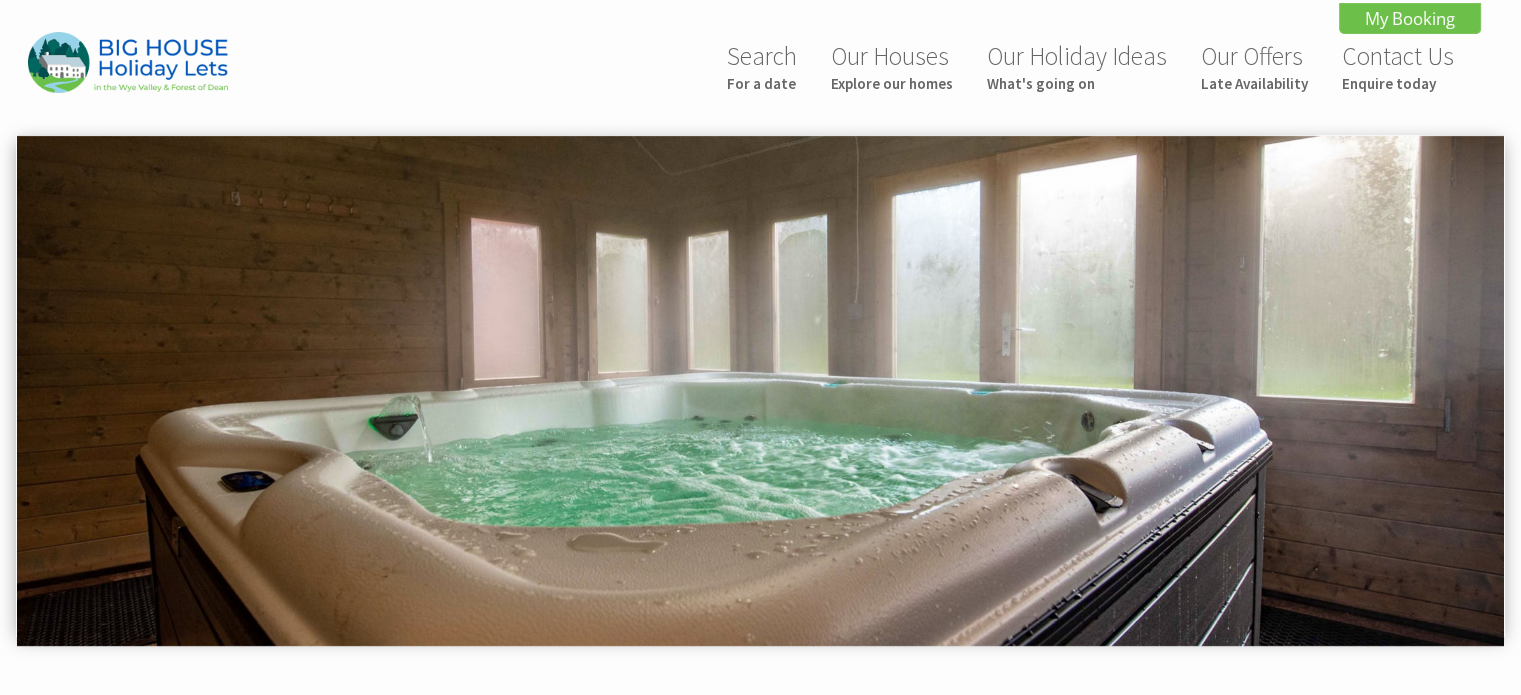 drag, startPoint x: 763, startPoint y: 385, endPoint x: 1328, endPoint y: 420, distance: 566.083 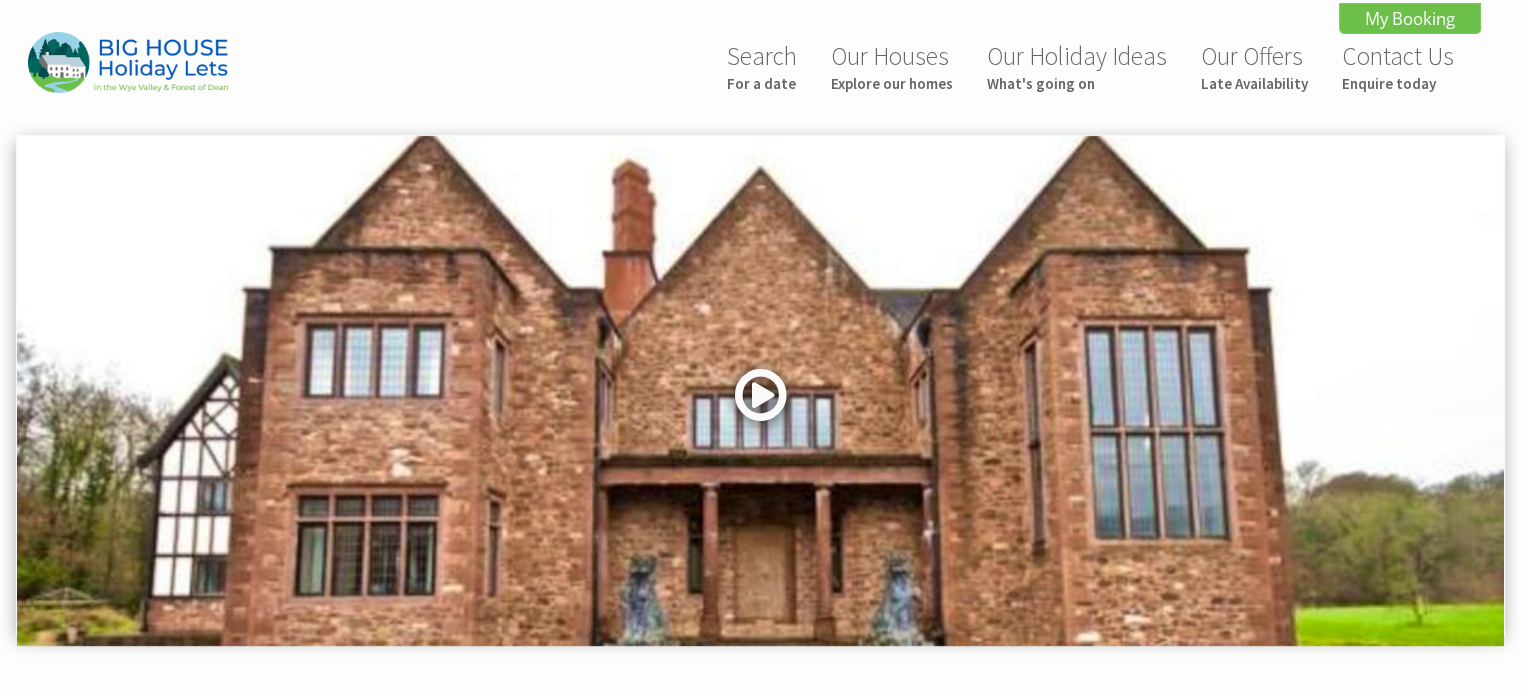 click at bounding box center [761, 402] 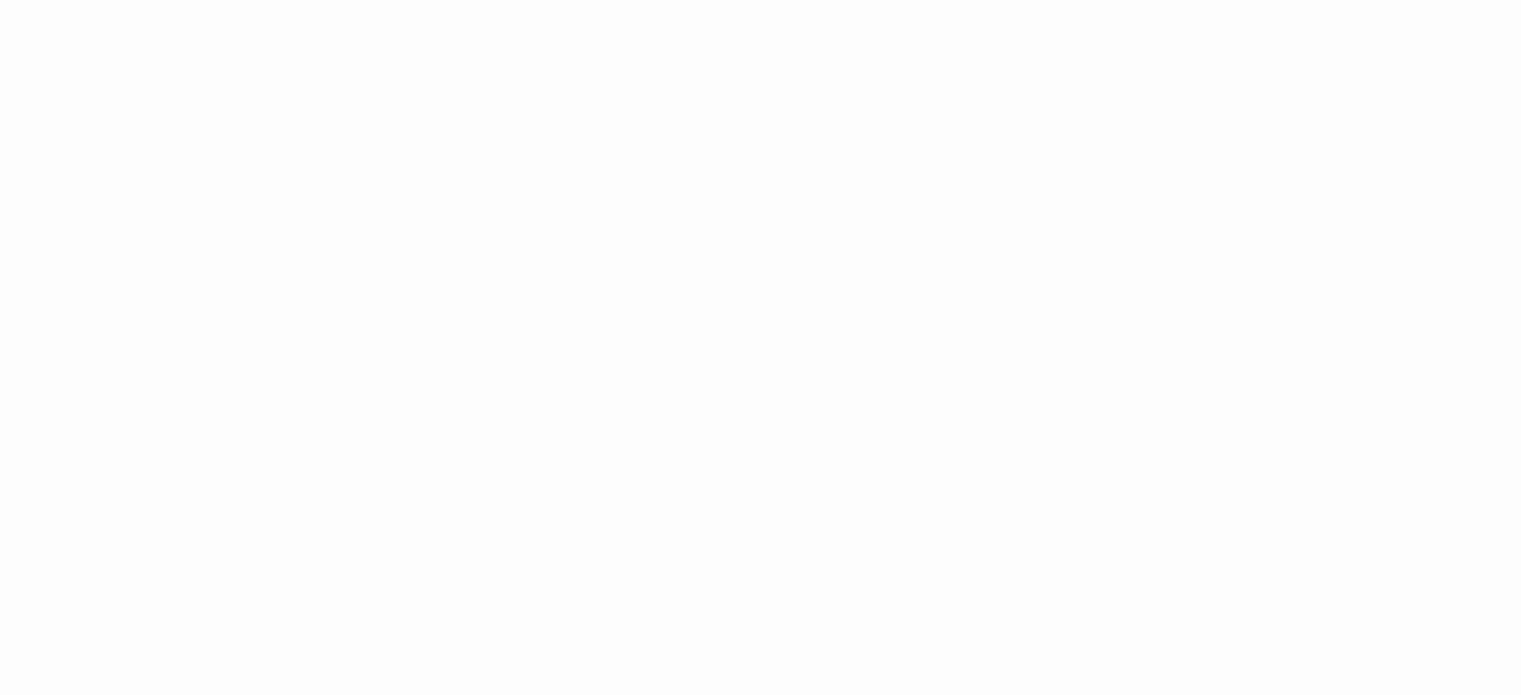 scroll, scrollTop: 978, scrollLeft: 0, axis: vertical 